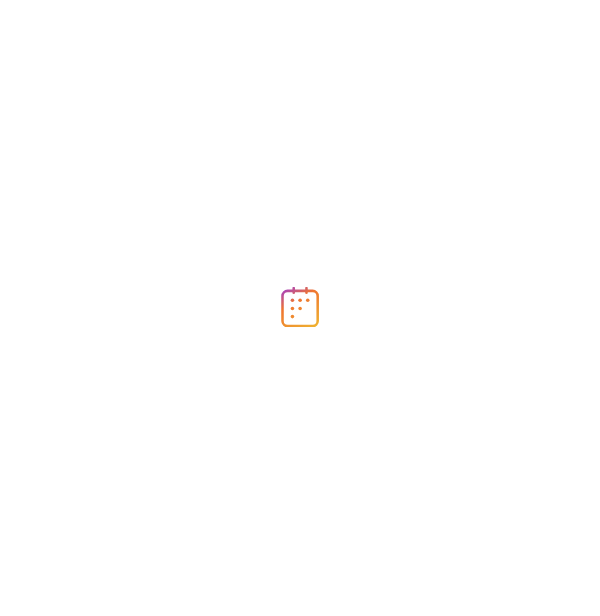 scroll, scrollTop: 0, scrollLeft: 0, axis: both 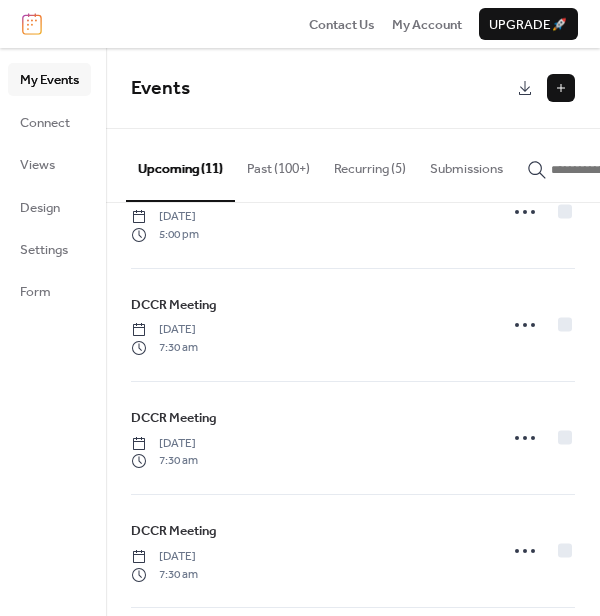 click at bounding box center (561, 88) 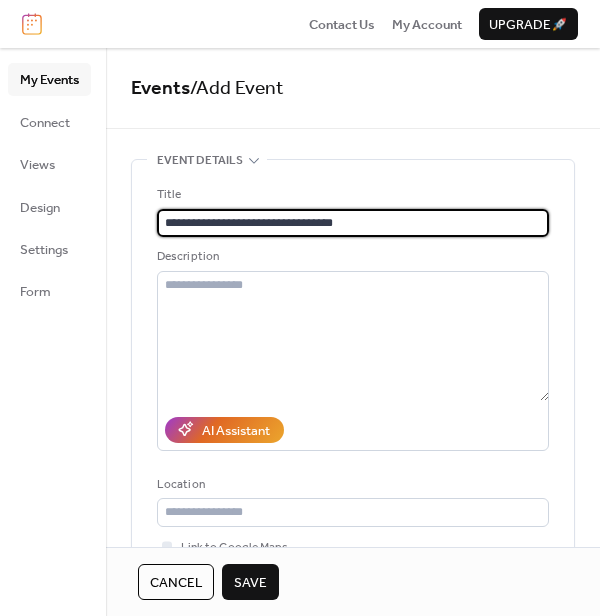 type on "**********" 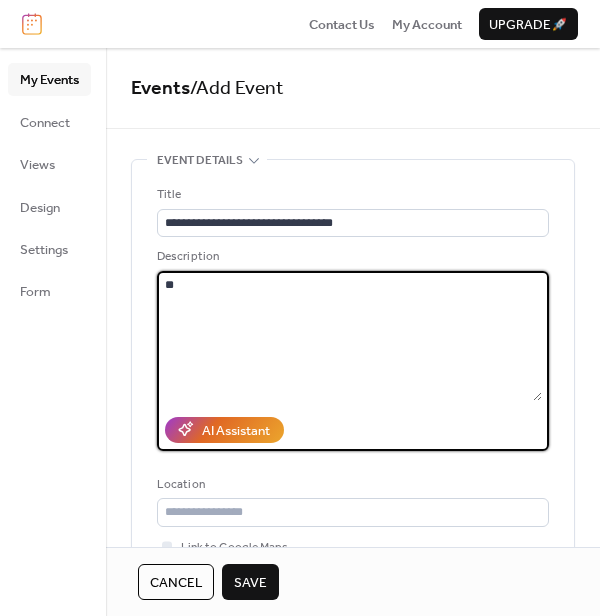 type on "*" 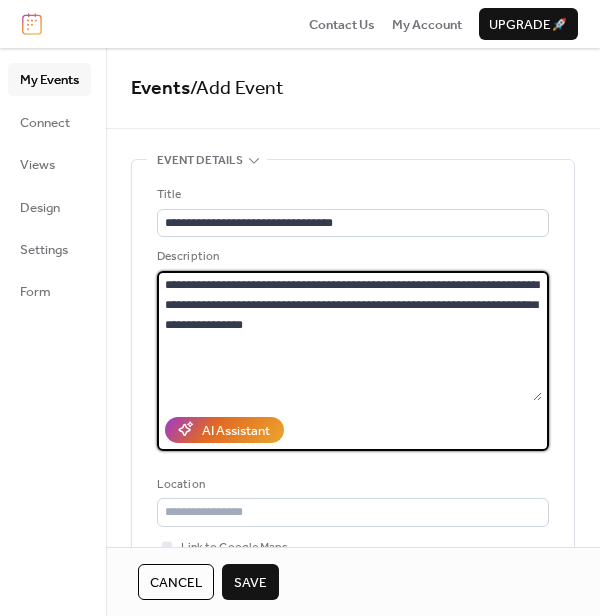 click on "**********" at bounding box center [349, 336] 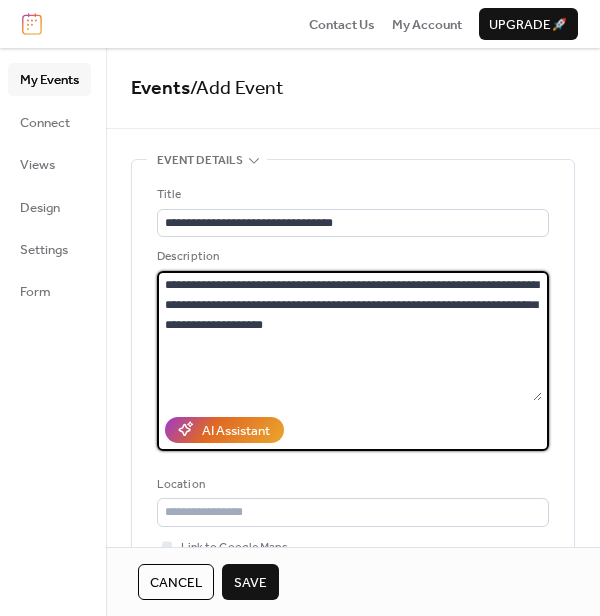 click on "**********" at bounding box center (349, 336) 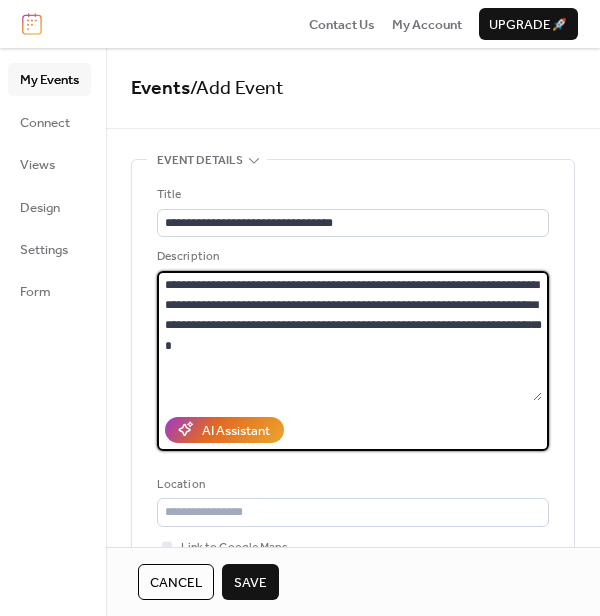 click on "**********" at bounding box center (349, 336) 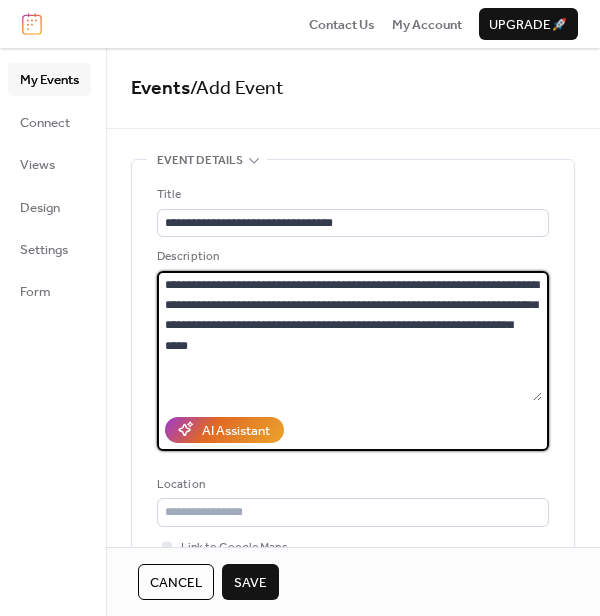 click on "**********" at bounding box center [349, 336] 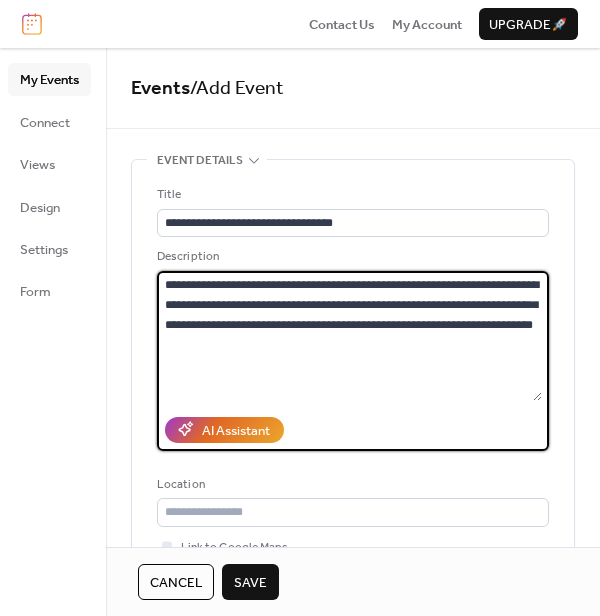 click on "**********" at bounding box center (349, 336) 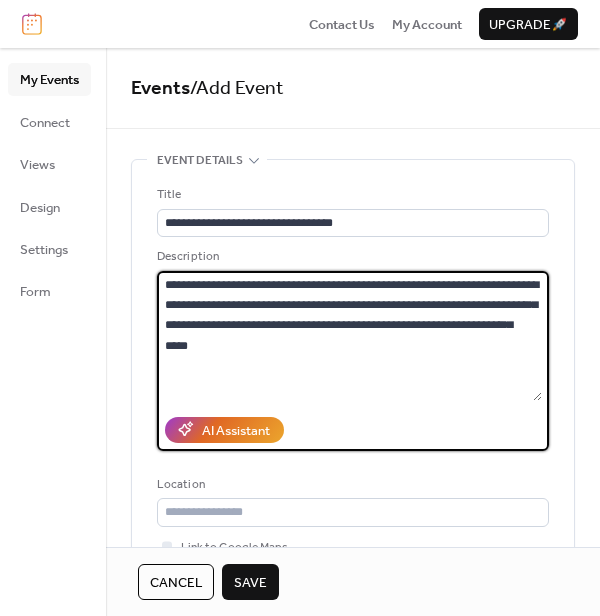 click on "**********" at bounding box center [349, 336] 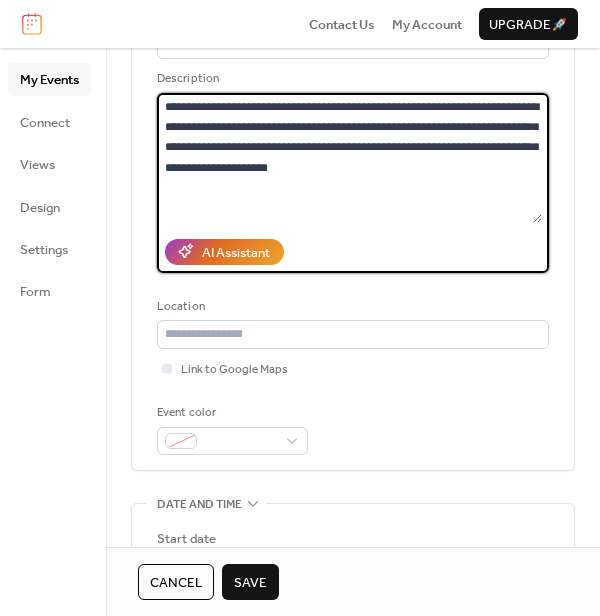 scroll, scrollTop: 182, scrollLeft: 0, axis: vertical 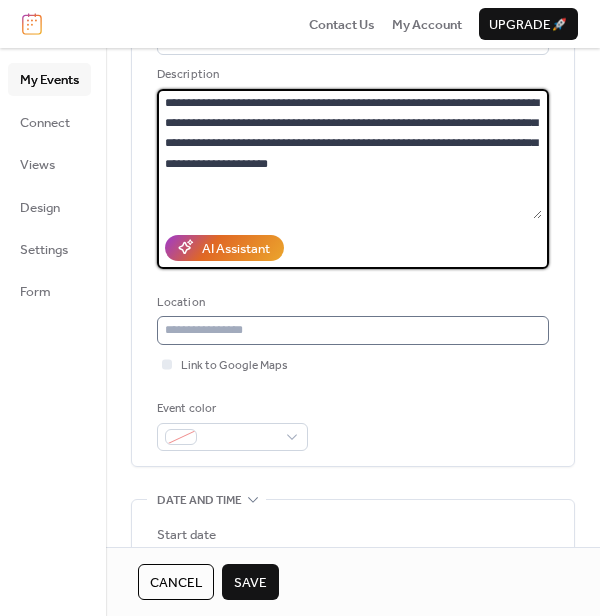 type on "**********" 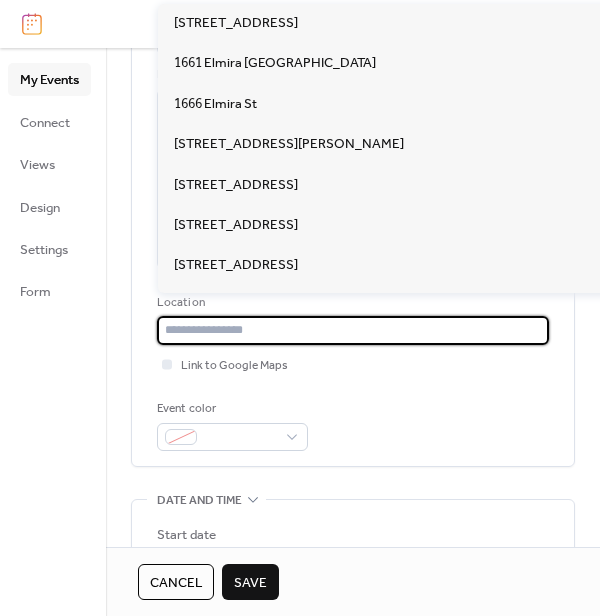 click at bounding box center (353, 330) 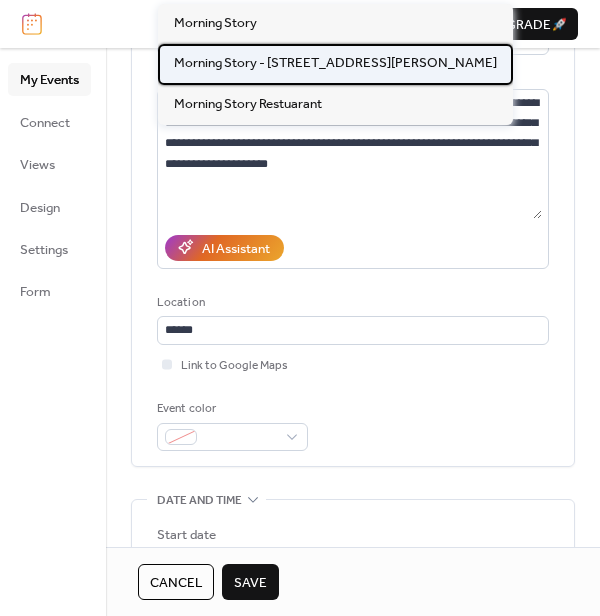 click on "Morning Story - [STREET_ADDRESS][PERSON_NAME]" at bounding box center [335, 63] 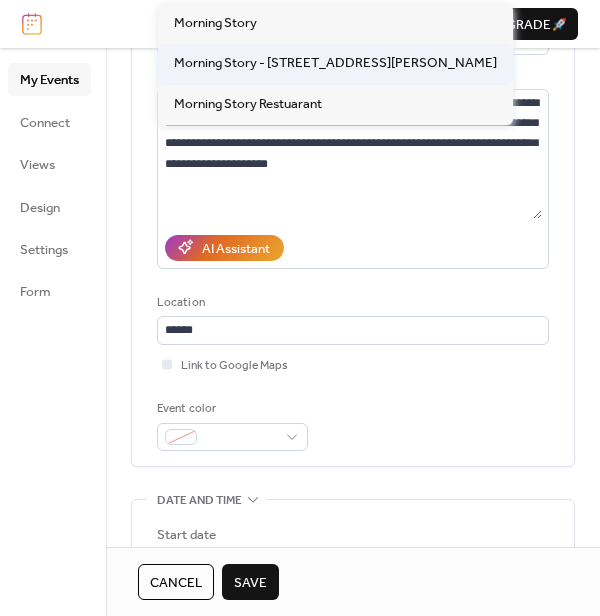 type on "**********" 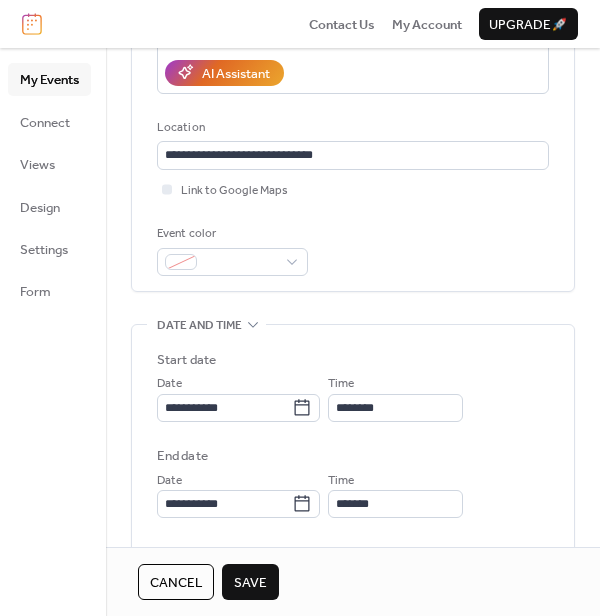 scroll, scrollTop: 384, scrollLeft: 0, axis: vertical 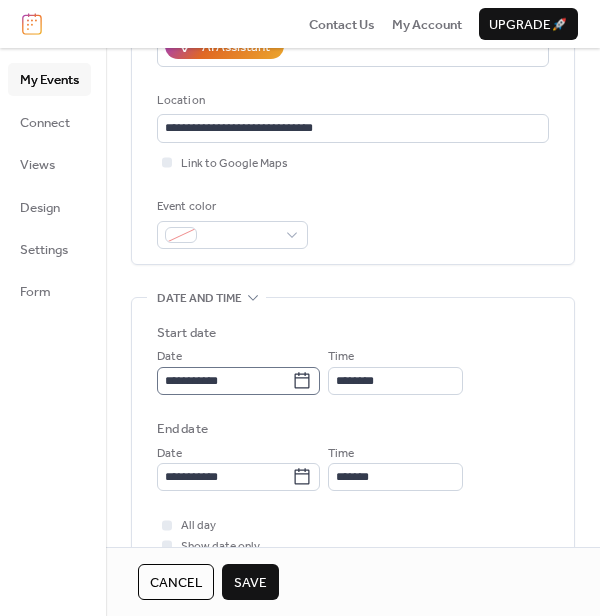 click 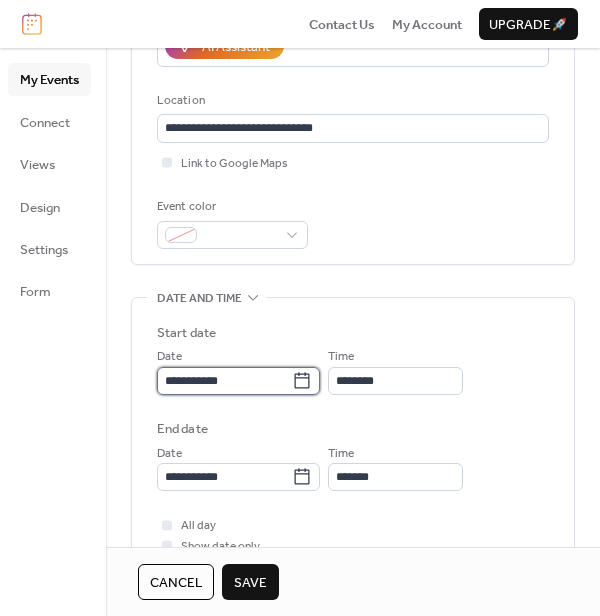 click on "**********" at bounding box center (224, 381) 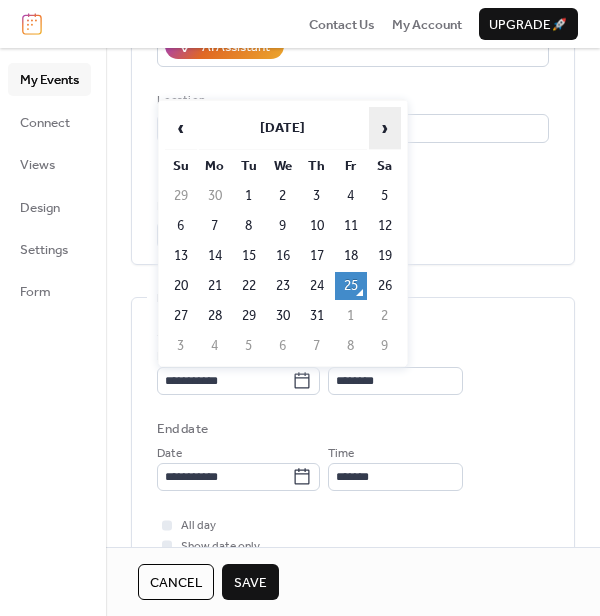 click on "›" at bounding box center [385, 128] 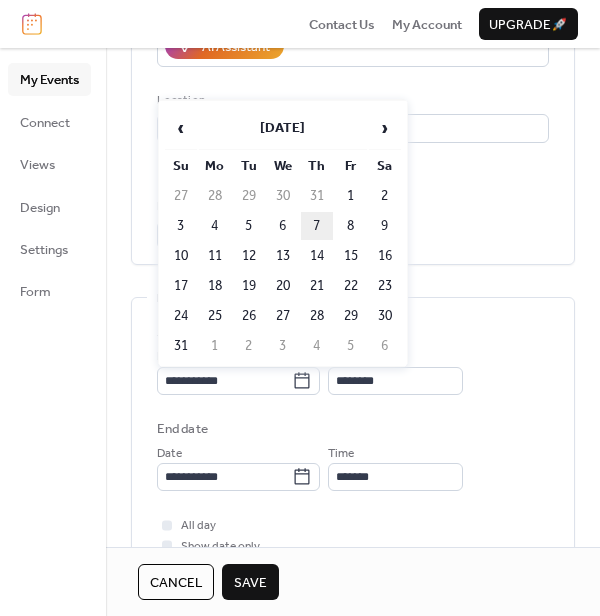 click on "7" at bounding box center [317, 226] 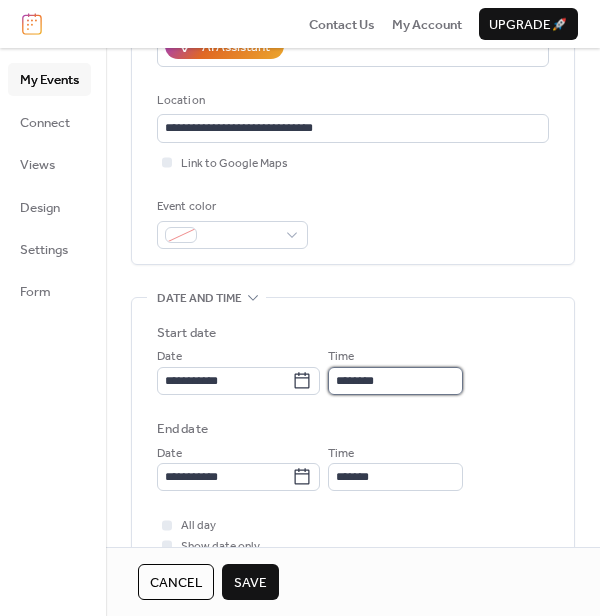 click on "********" at bounding box center (395, 381) 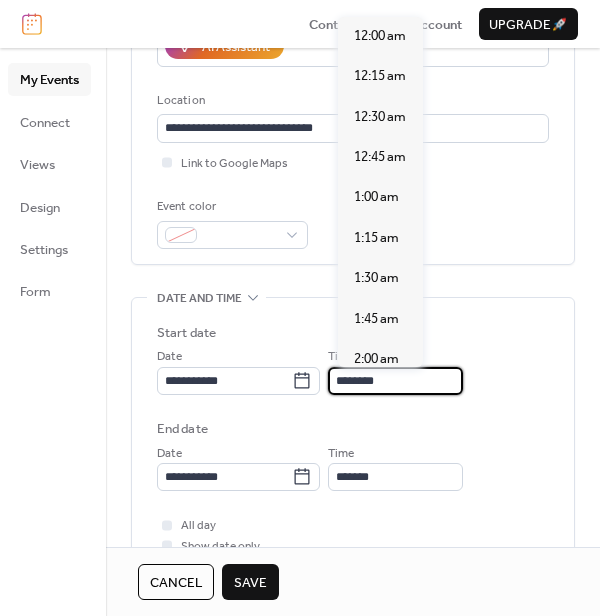 scroll, scrollTop: 1915, scrollLeft: 0, axis: vertical 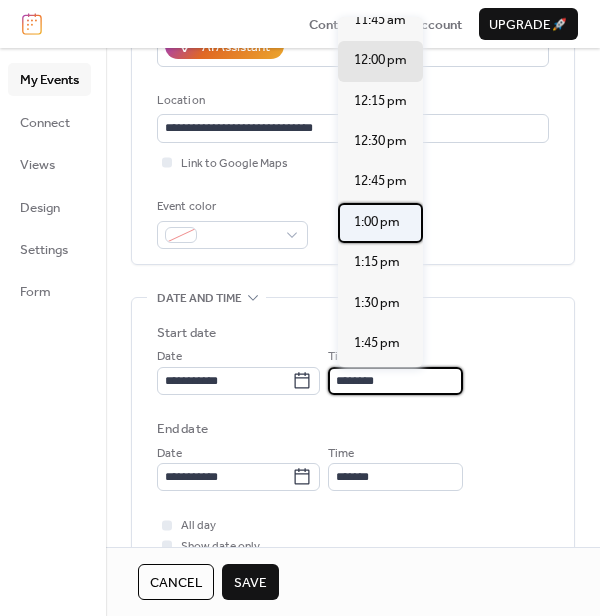 click on "1:00 pm" at bounding box center [377, 222] 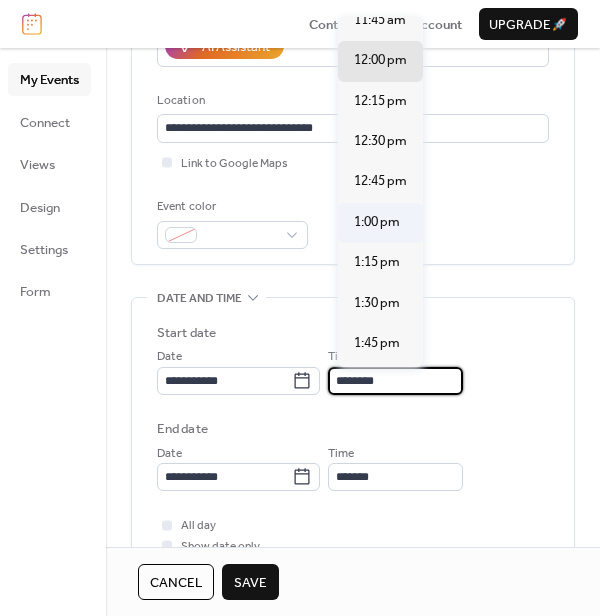 type on "*******" 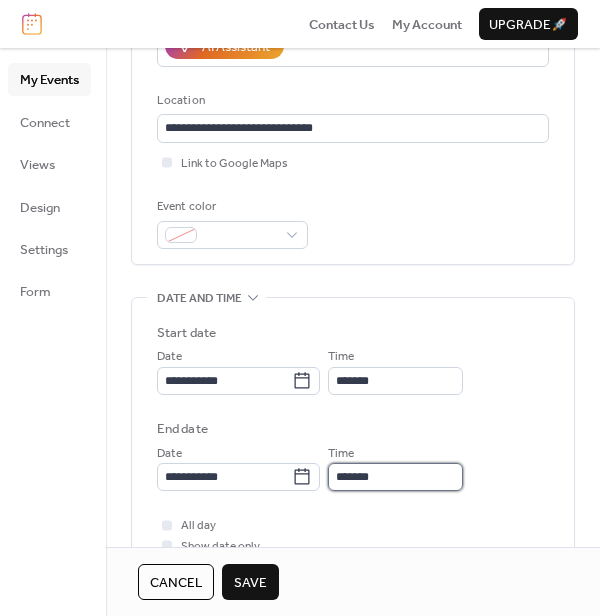 click on "*******" at bounding box center [395, 477] 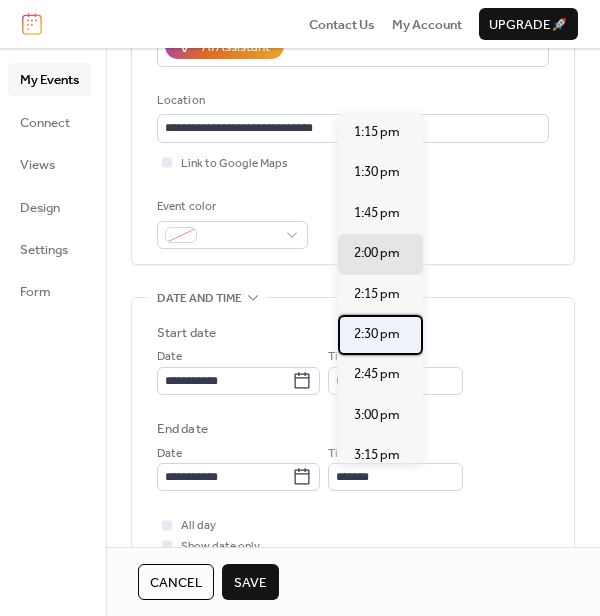 click on "2:30 pm" at bounding box center (377, 334) 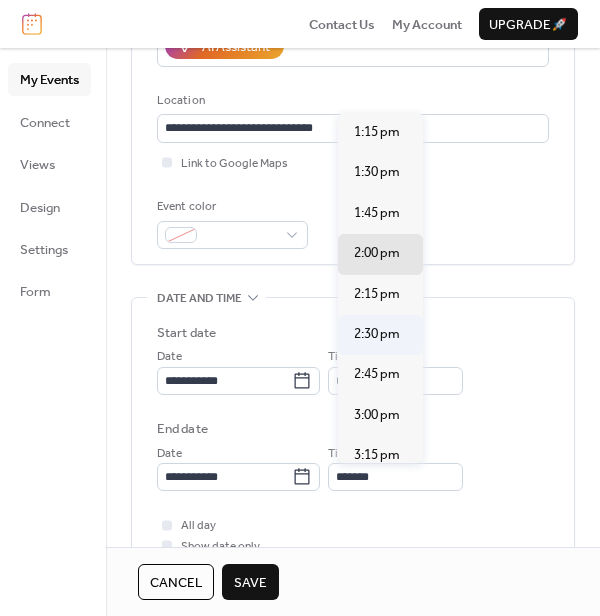 type on "*******" 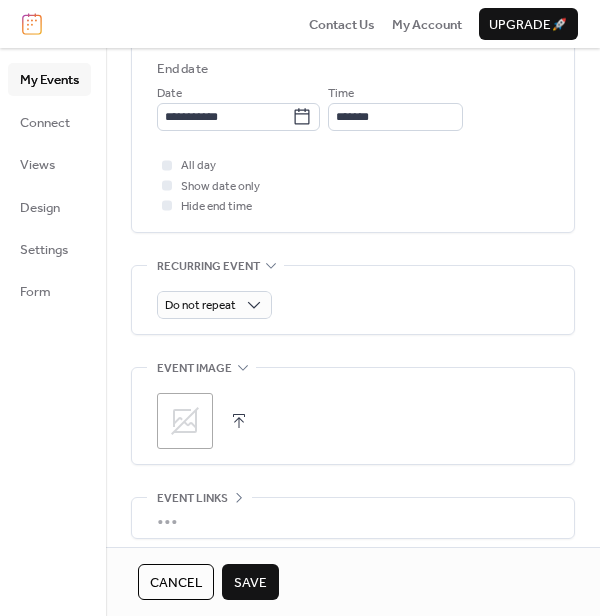 scroll, scrollTop: 904, scrollLeft: 0, axis: vertical 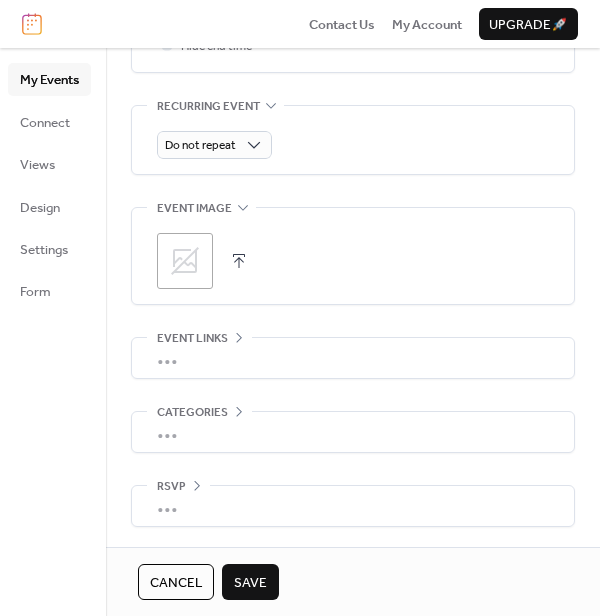 click on "Save" at bounding box center [250, 583] 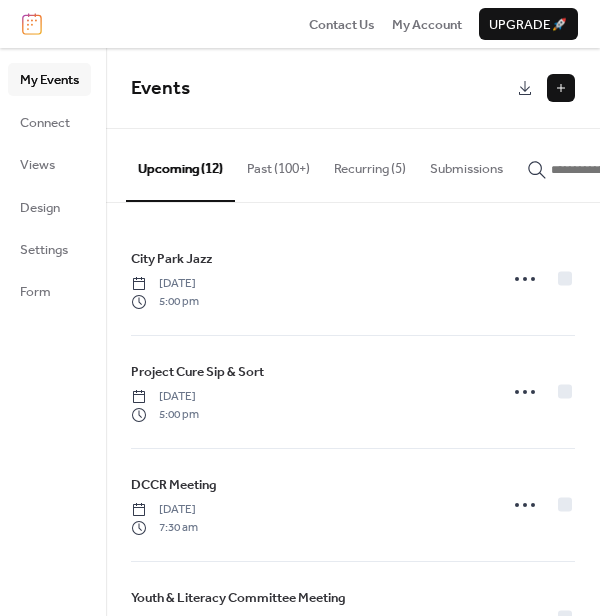 click on "Recurring (5)" at bounding box center (370, 164) 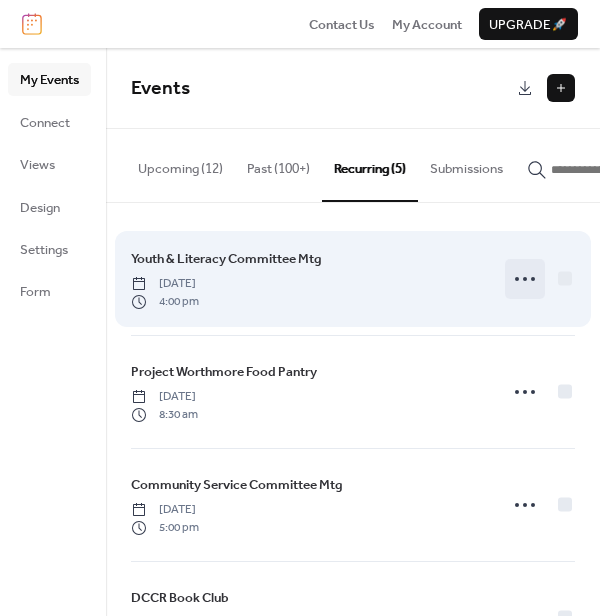 click 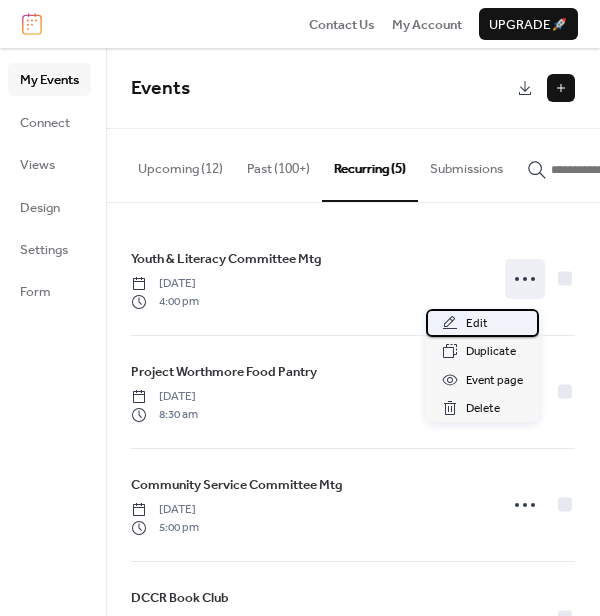 click on "Edit" at bounding box center (477, 324) 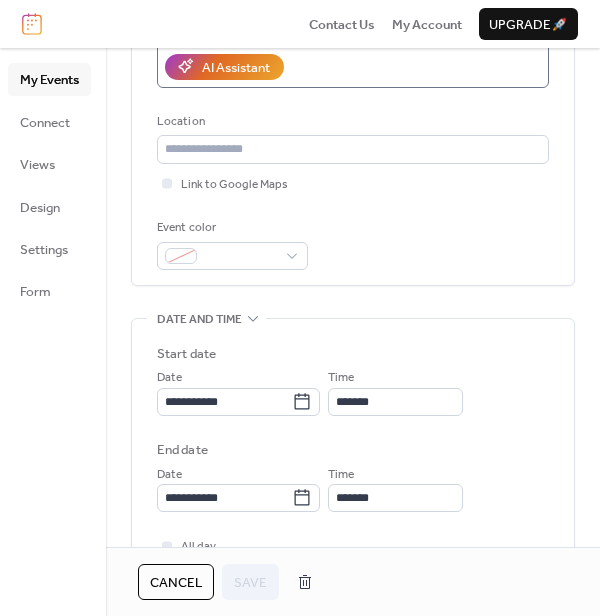 scroll, scrollTop: 370, scrollLeft: 0, axis: vertical 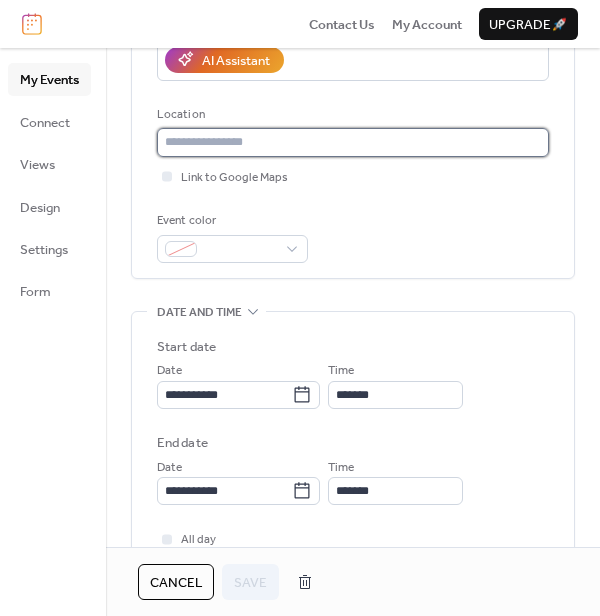 click at bounding box center [353, 142] 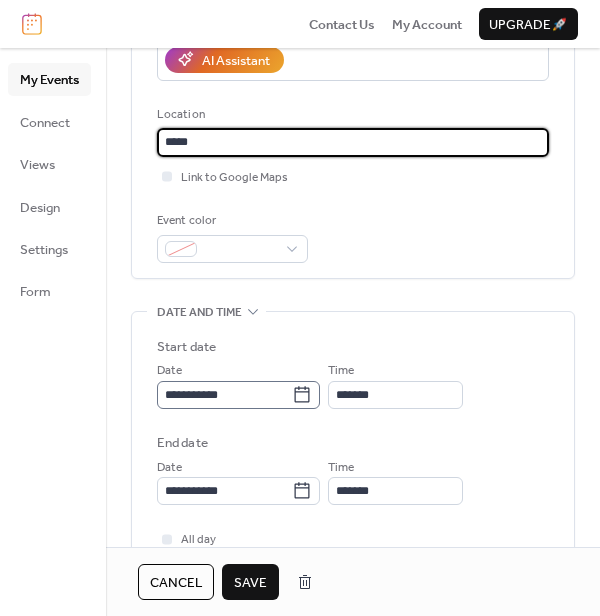 type on "****" 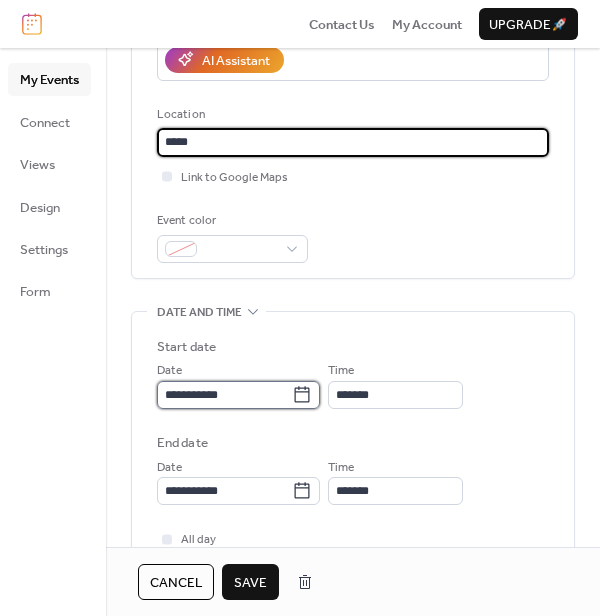 click on "**********" at bounding box center (224, 395) 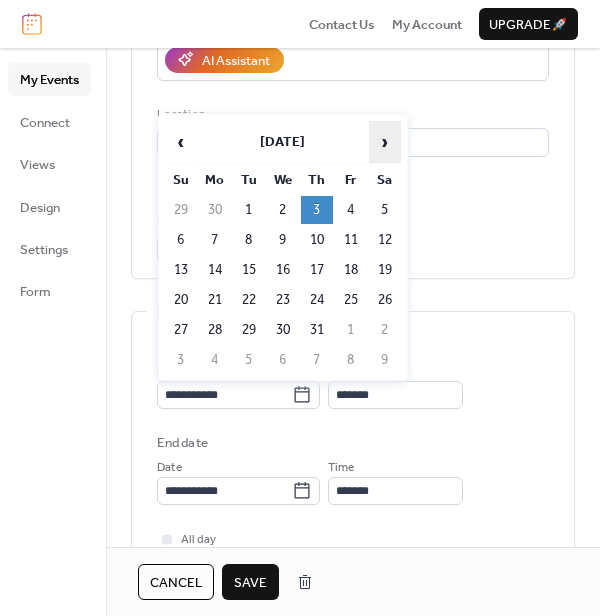 click on "›" at bounding box center [385, 142] 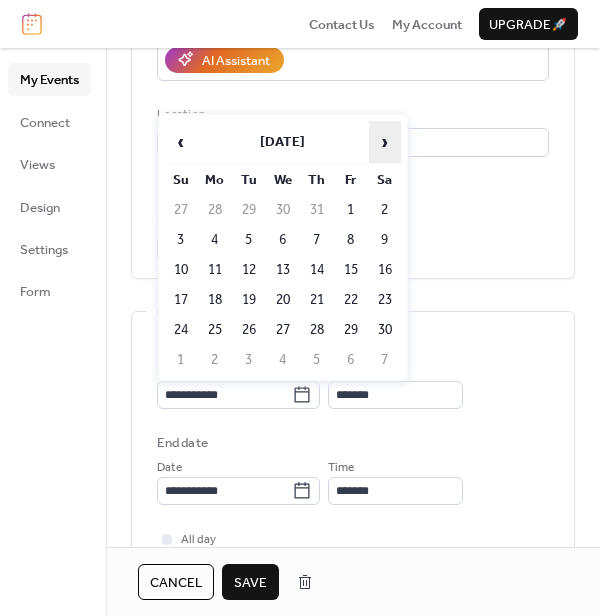 click on "›" at bounding box center [385, 142] 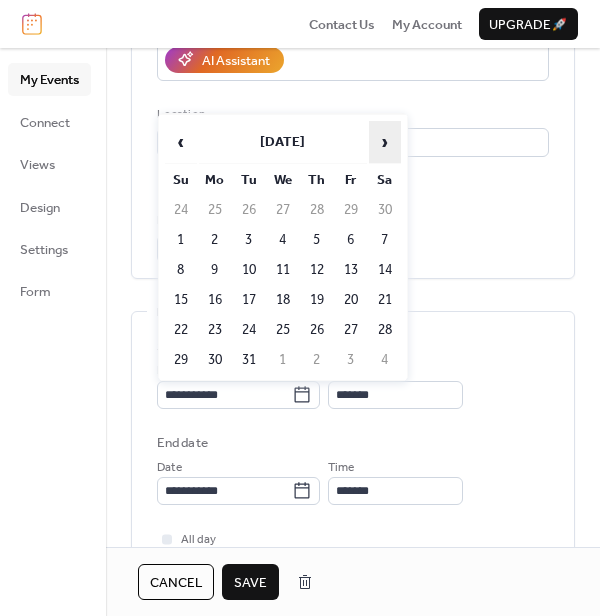 click on "›" at bounding box center (385, 142) 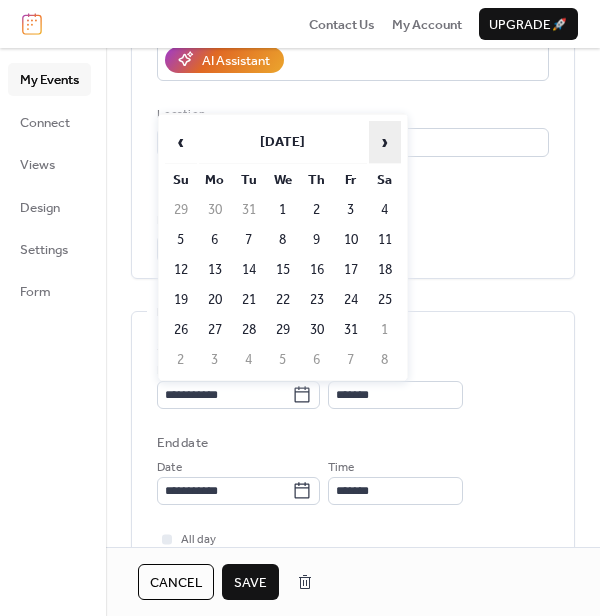 click on "›" at bounding box center (385, 142) 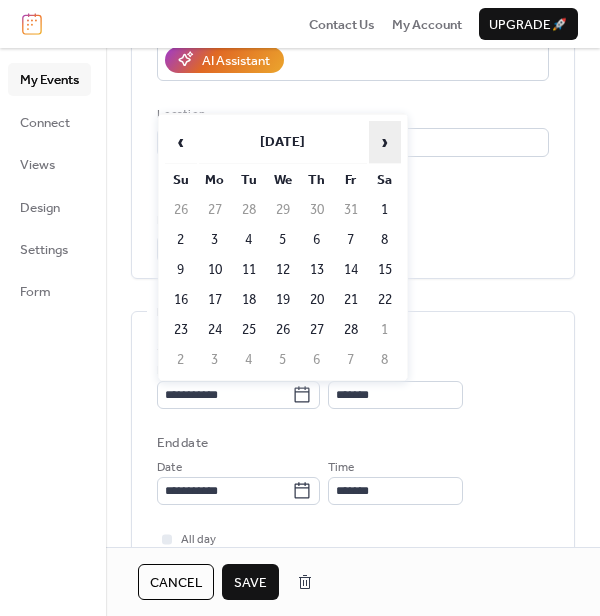 click on "›" at bounding box center [385, 142] 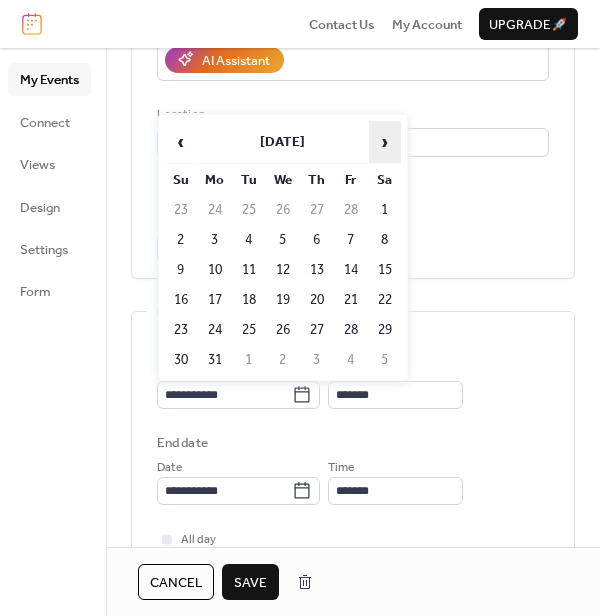 click on "›" at bounding box center (385, 142) 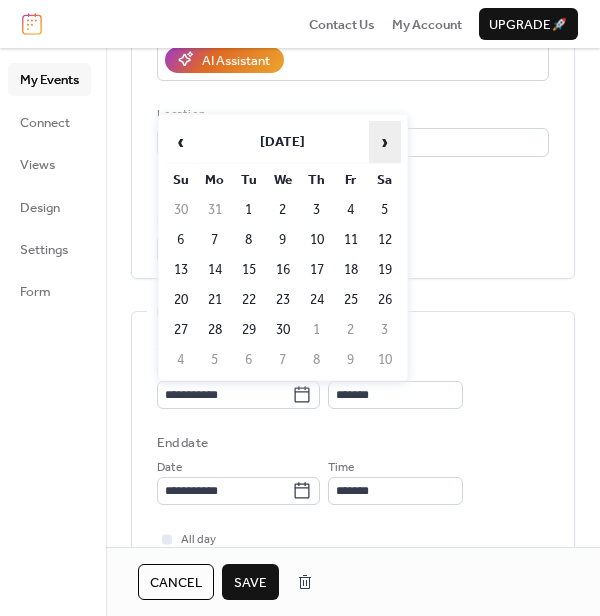 click on "›" at bounding box center [385, 142] 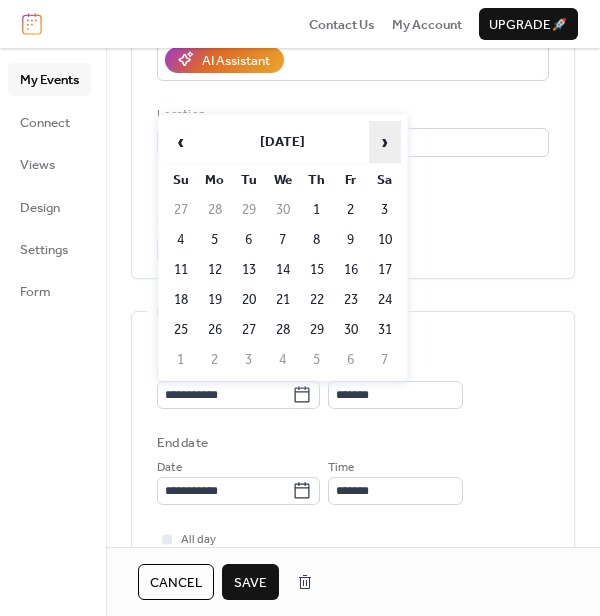 click on "›" at bounding box center [385, 142] 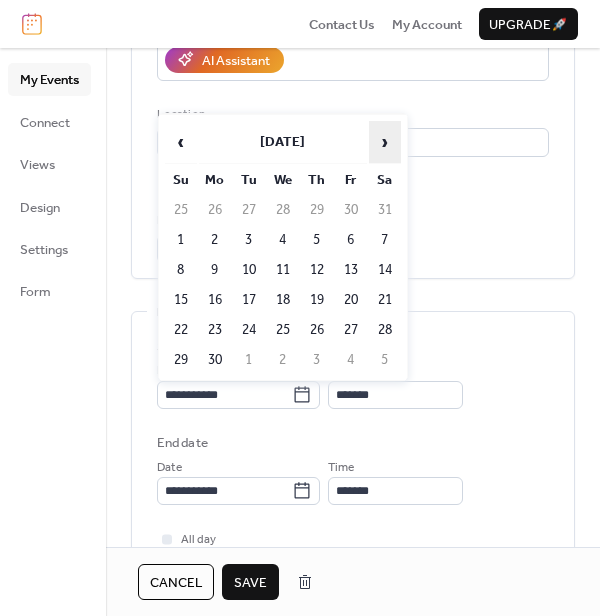 click on "›" at bounding box center (385, 142) 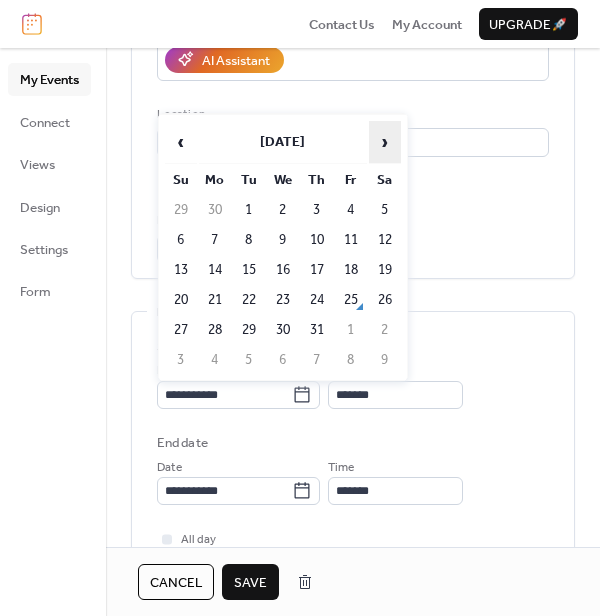 click on "›" at bounding box center (385, 142) 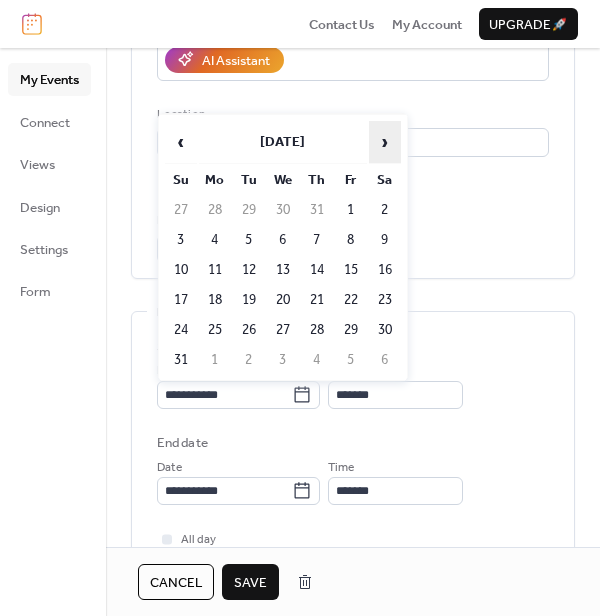 click on "›" at bounding box center (385, 142) 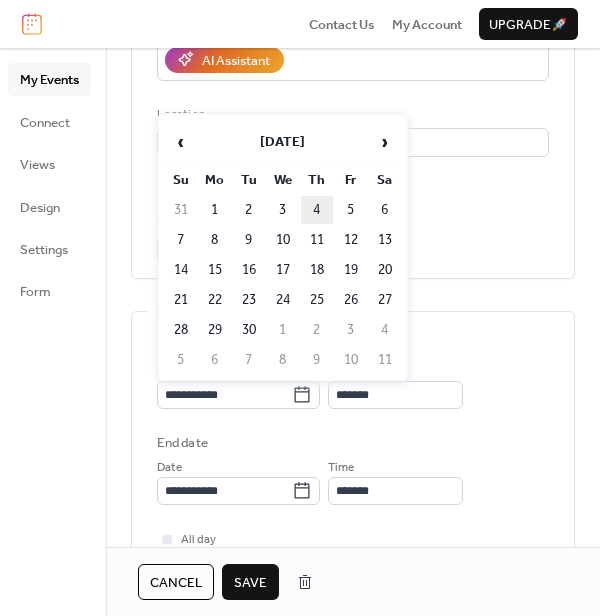 click on "4" at bounding box center [317, 210] 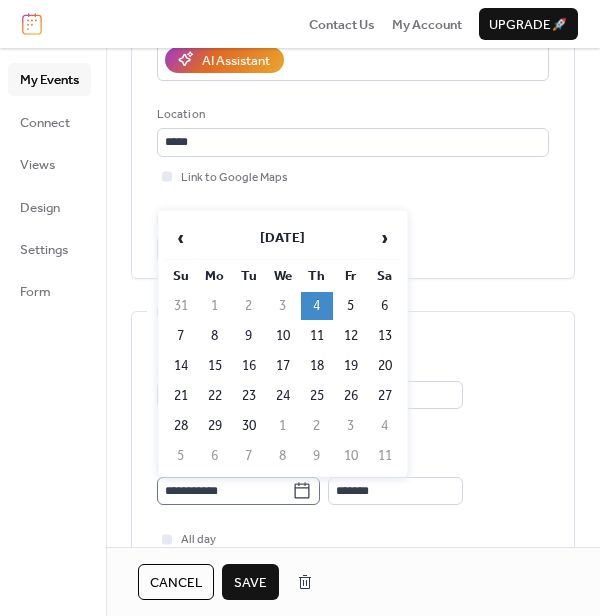 click 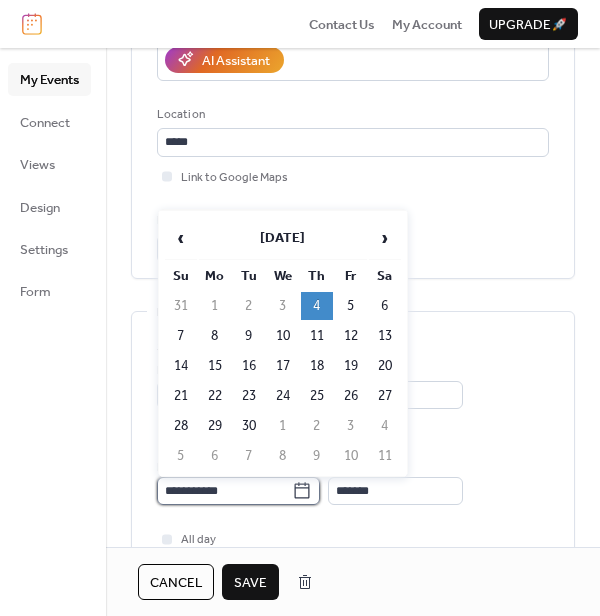 click on "**********" at bounding box center (224, 491) 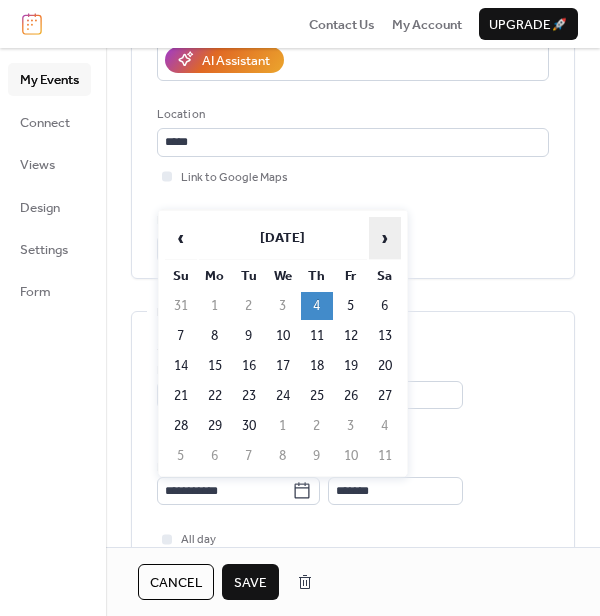 click on "›" at bounding box center [385, 238] 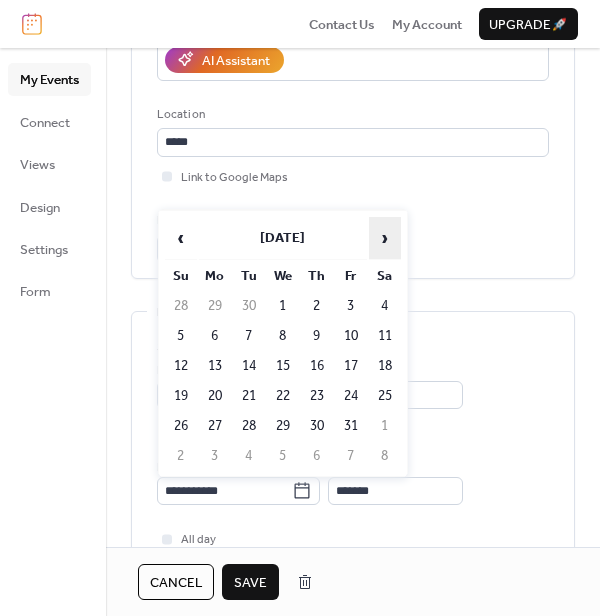 click on "›" at bounding box center [385, 238] 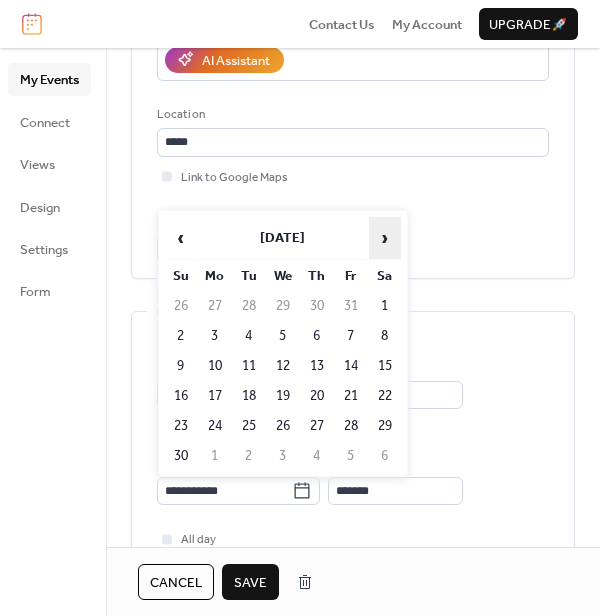 click on "›" at bounding box center [385, 238] 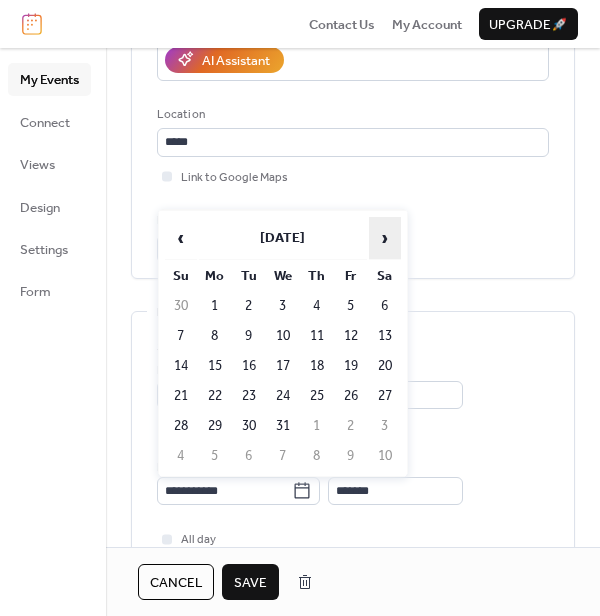 click on "›" at bounding box center (385, 238) 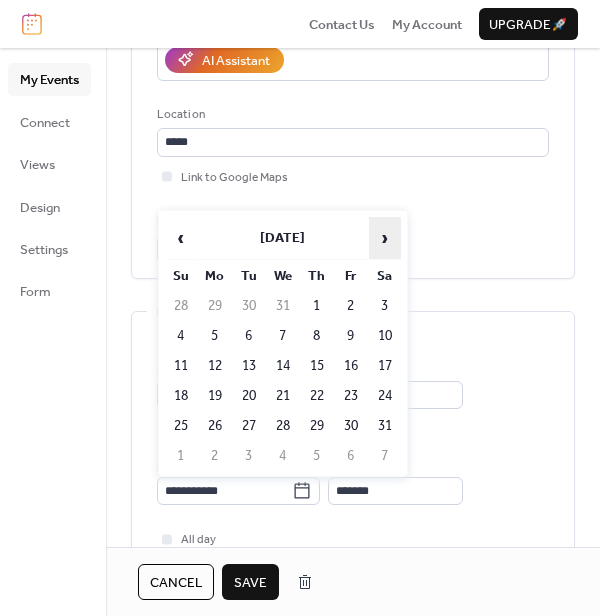 click on "›" at bounding box center (385, 238) 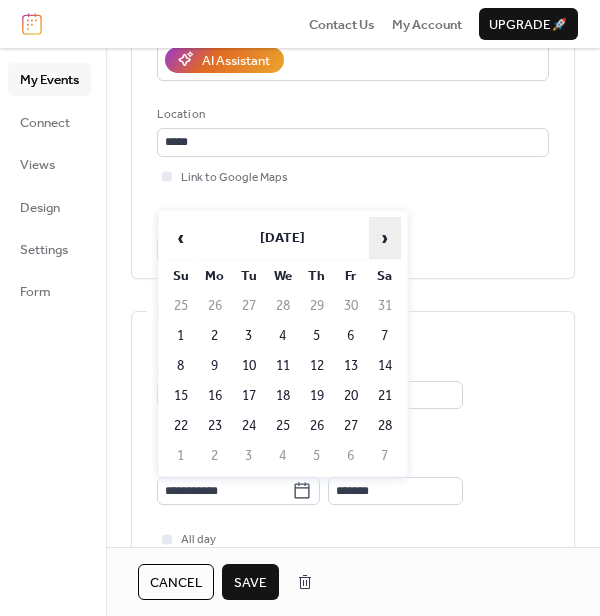 click on "›" at bounding box center (385, 238) 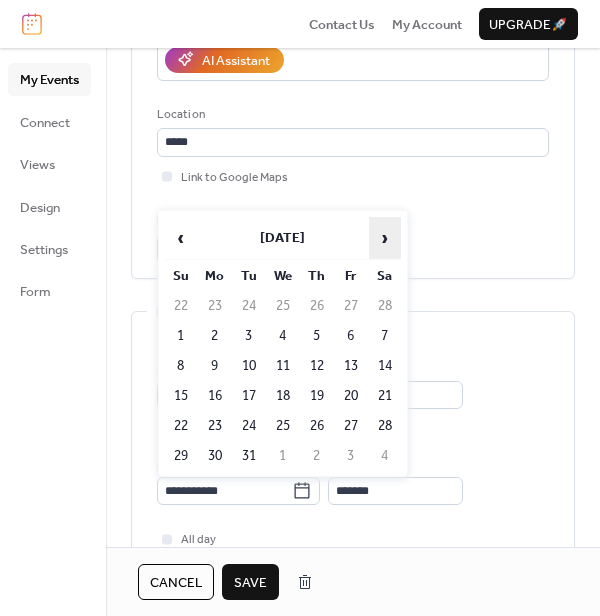 click on "›" at bounding box center (385, 238) 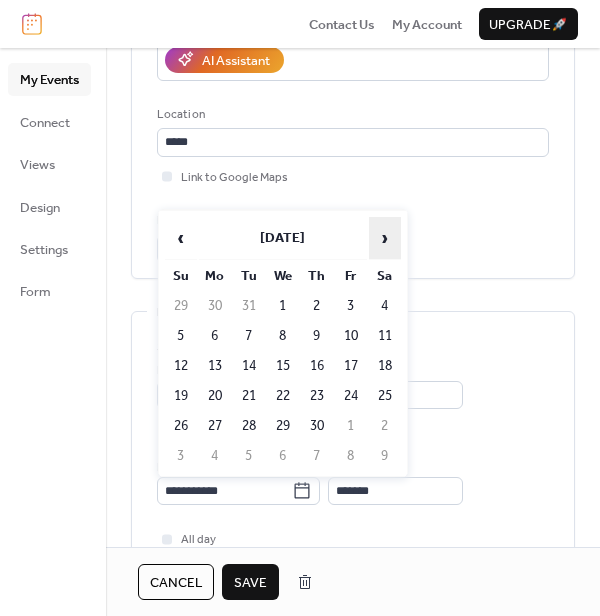click on "›" at bounding box center (385, 238) 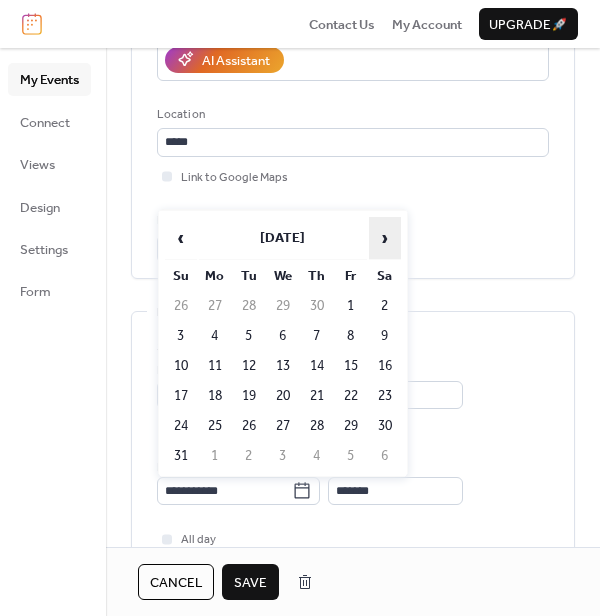 click on "›" at bounding box center [385, 238] 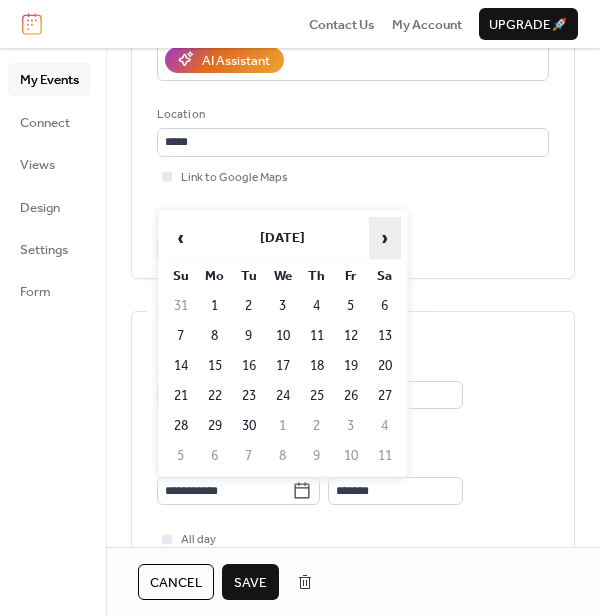 click on "›" at bounding box center (385, 238) 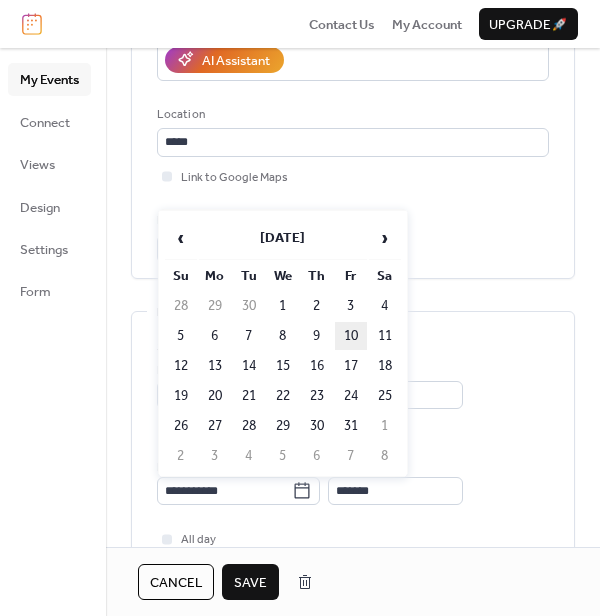 click on "10" at bounding box center (351, 336) 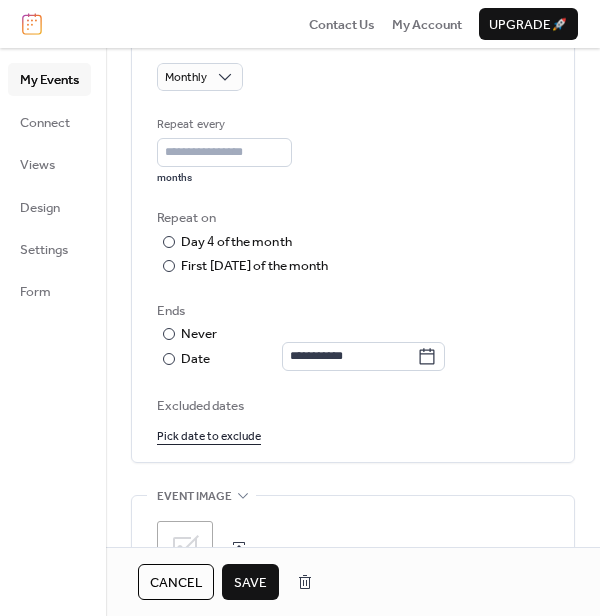 scroll, scrollTop: 970, scrollLeft: 0, axis: vertical 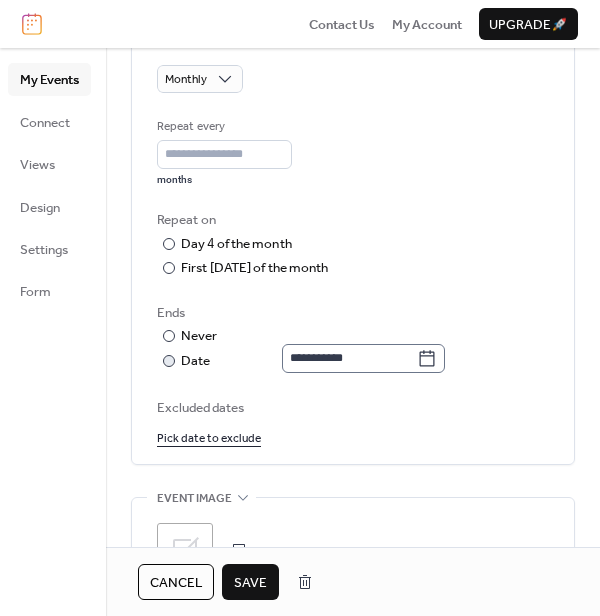 click 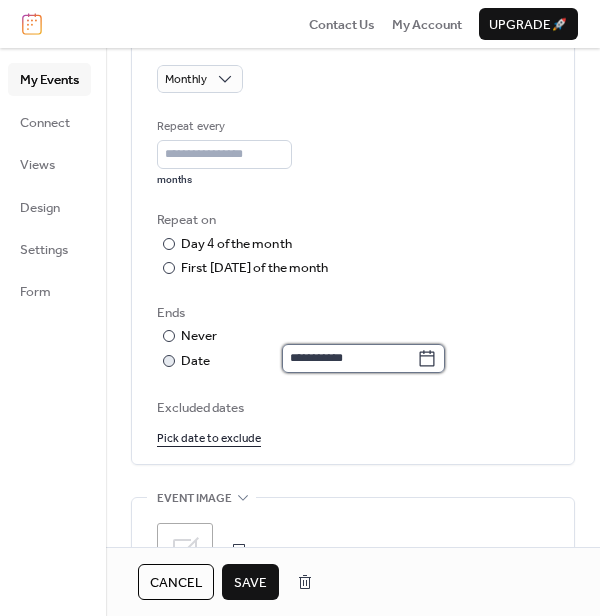 click on "**********" at bounding box center [349, 358] 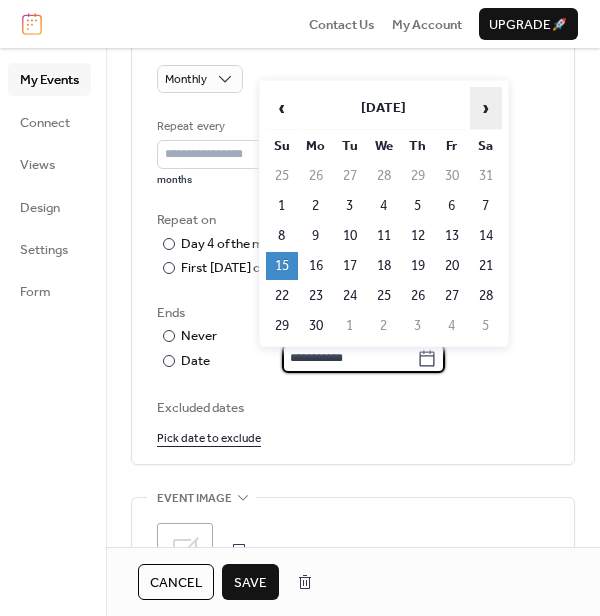 click on "›" at bounding box center [486, 108] 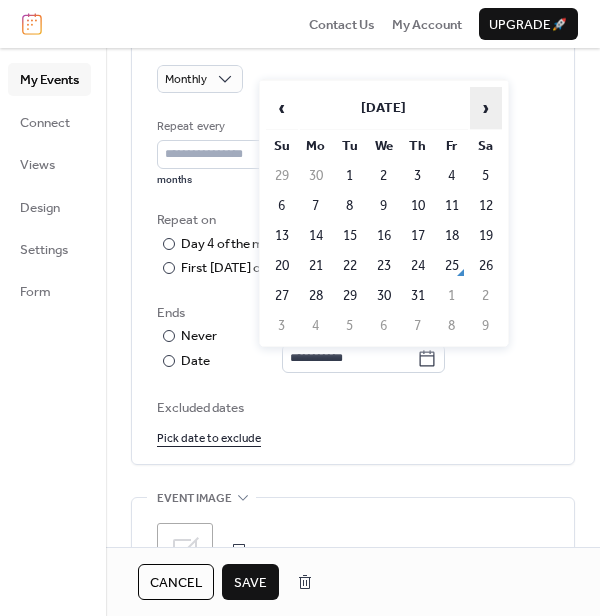 click on "›" at bounding box center [486, 108] 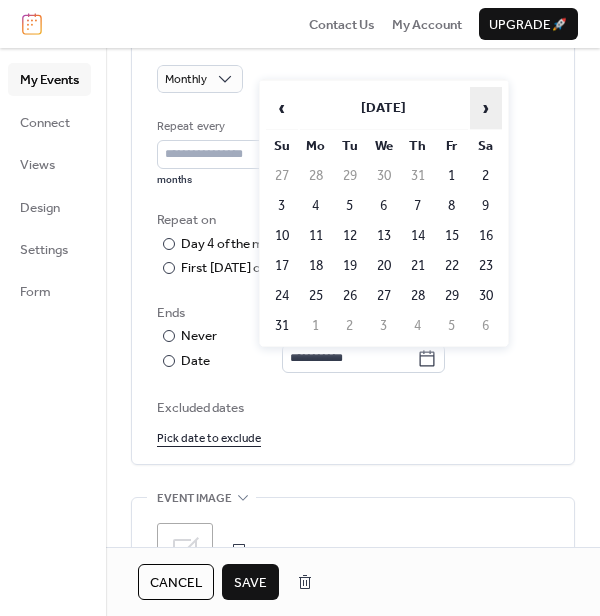 click on "›" at bounding box center [486, 108] 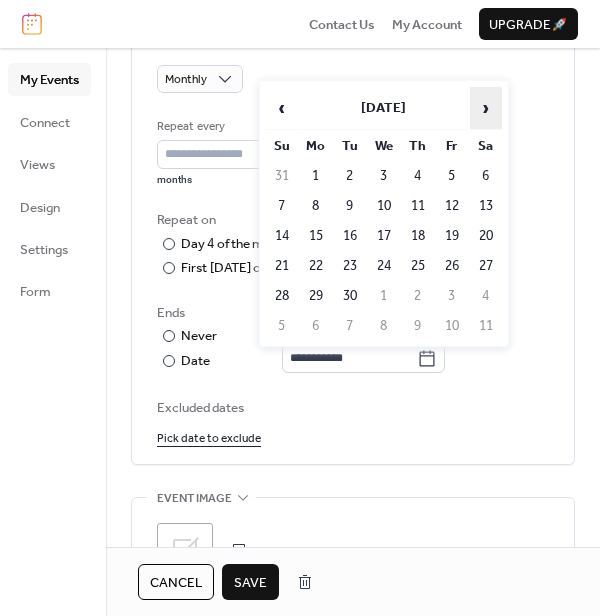 click on "›" at bounding box center (486, 108) 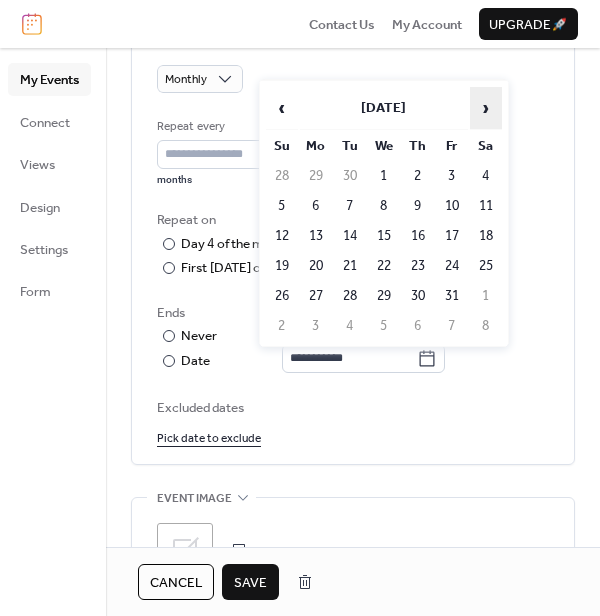 click on "›" at bounding box center [486, 108] 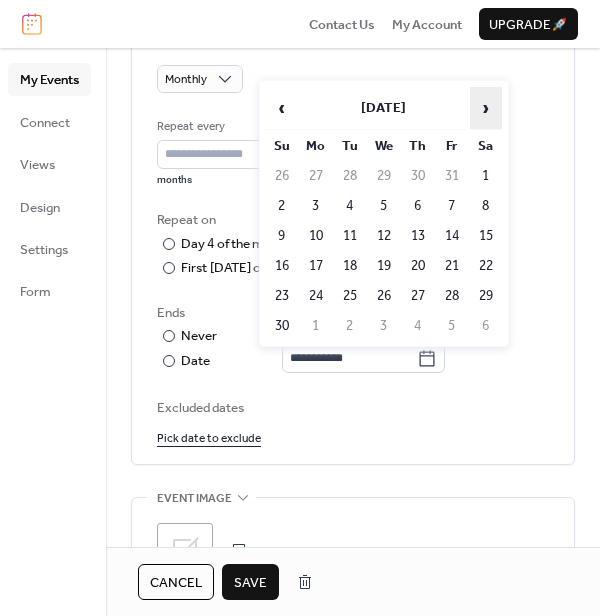 click on "›" at bounding box center (486, 108) 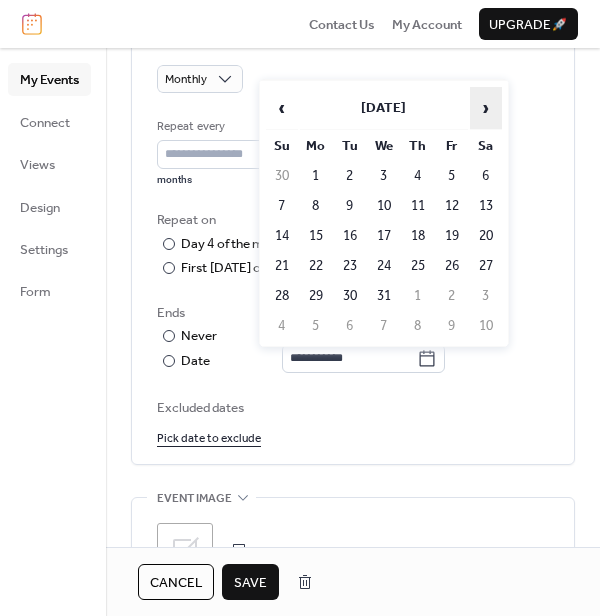 click on "›" at bounding box center [486, 108] 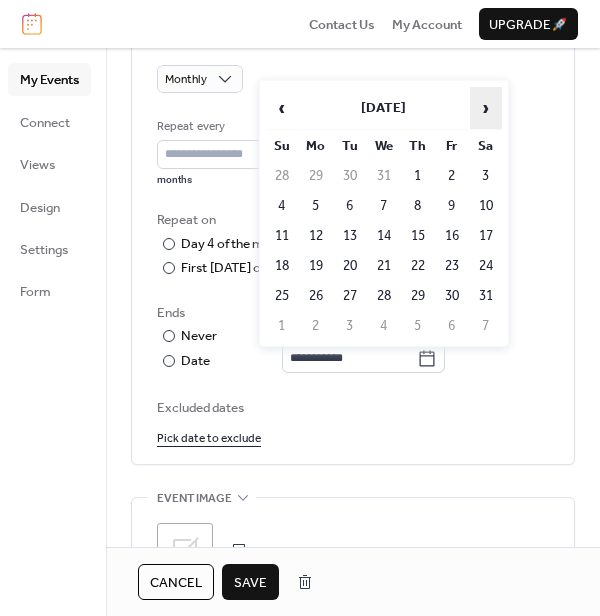 click on "›" at bounding box center (486, 108) 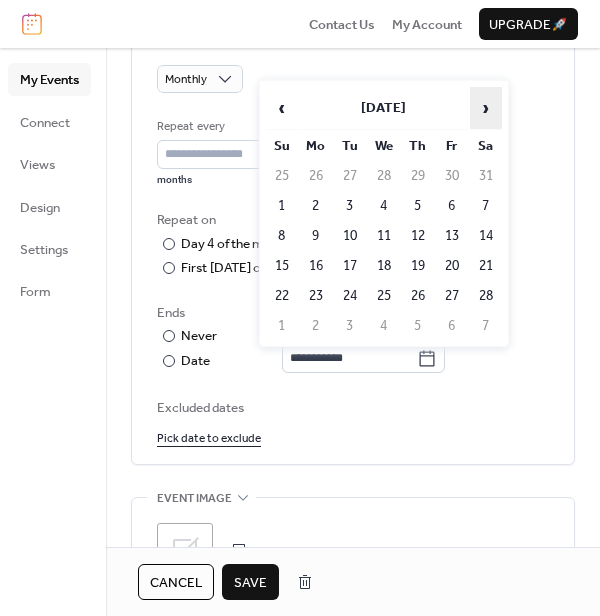 click on "›" at bounding box center (486, 108) 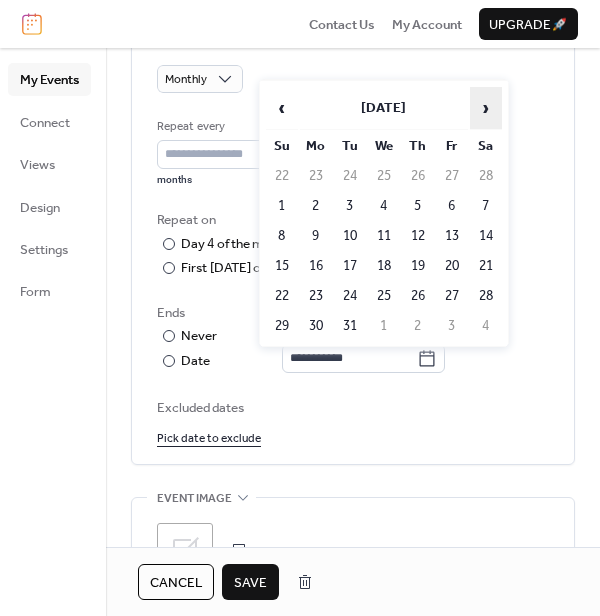 click on "›" at bounding box center [486, 108] 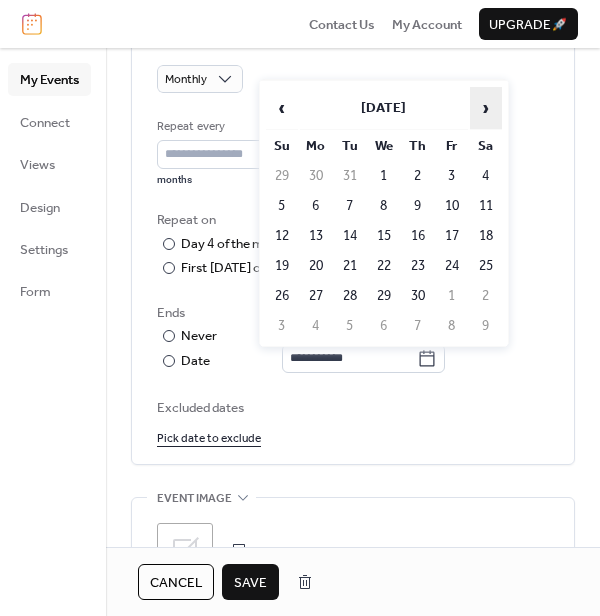 click on "›" at bounding box center [486, 108] 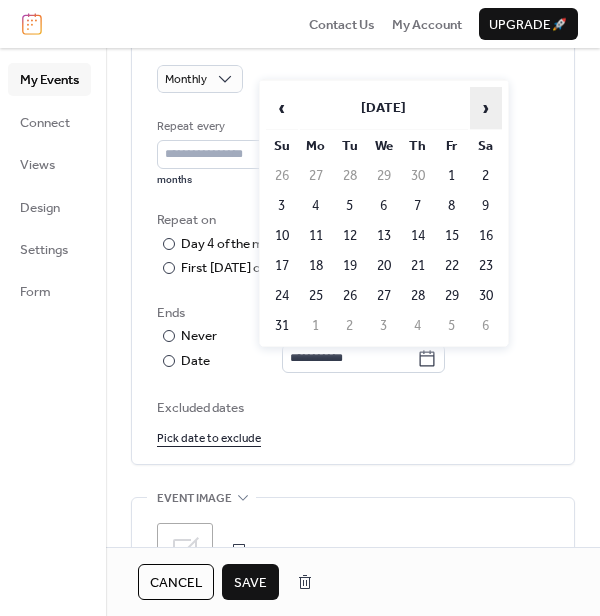 click on "›" at bounding box center [486, 108] 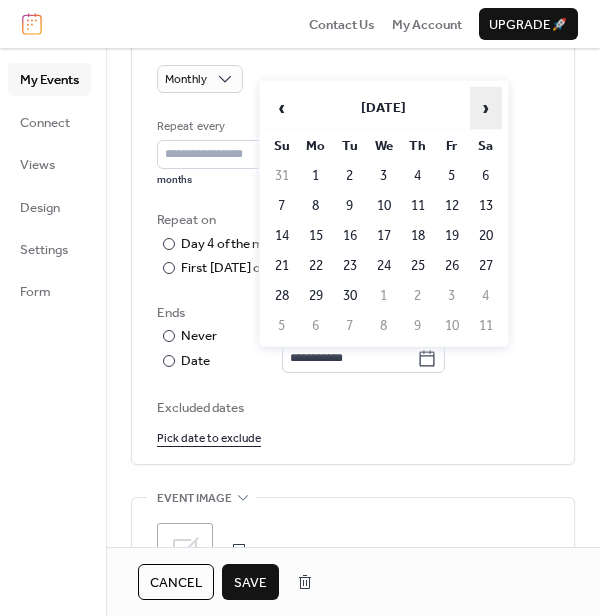 click on "›" at bounding box center (486, 108) 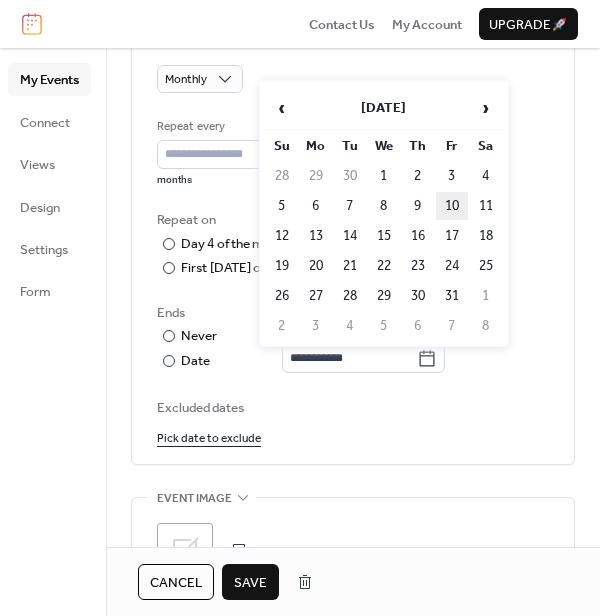 click on "10" at bounding box center (452, 206) 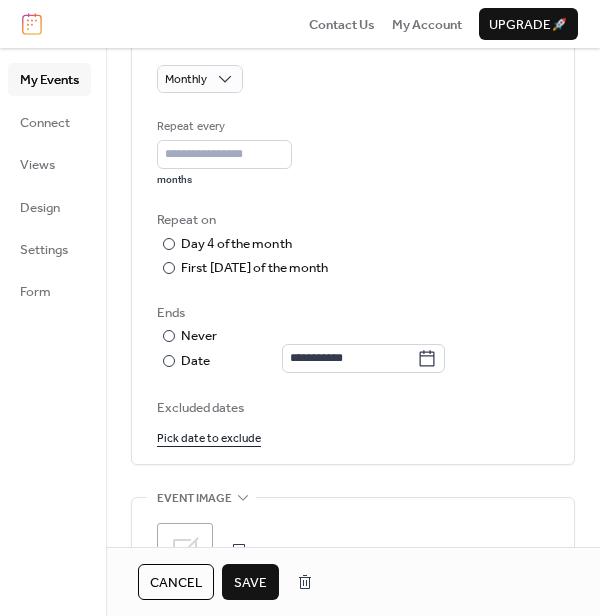 click on "Save" at bounding box center (250, 583) 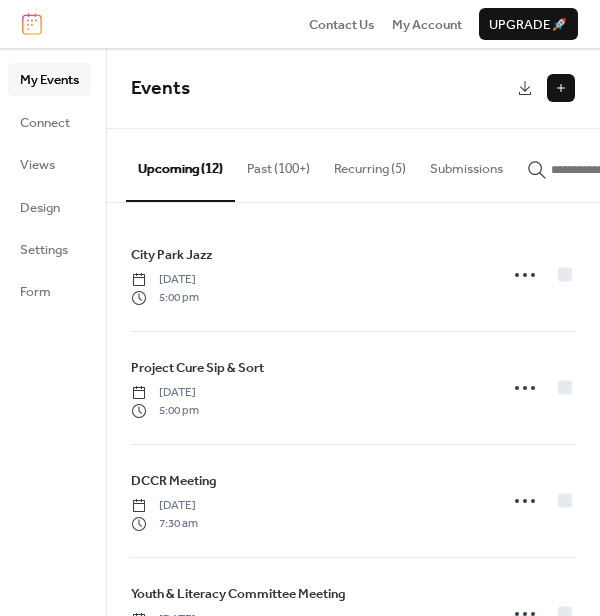 scroll, scrollTop: 0, scrollLeft: 0, axis: both 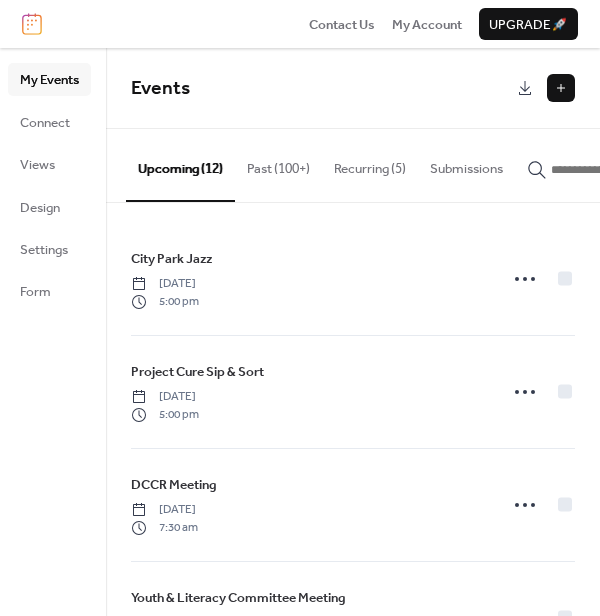 click on "Recurring (5)" at bounding box center (370, 164) 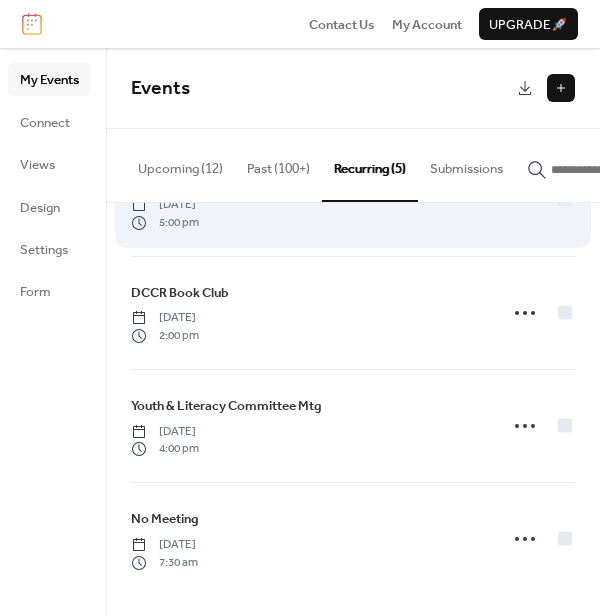 scroll, scrollTop: 0, scrollLeft: 0, axis: both 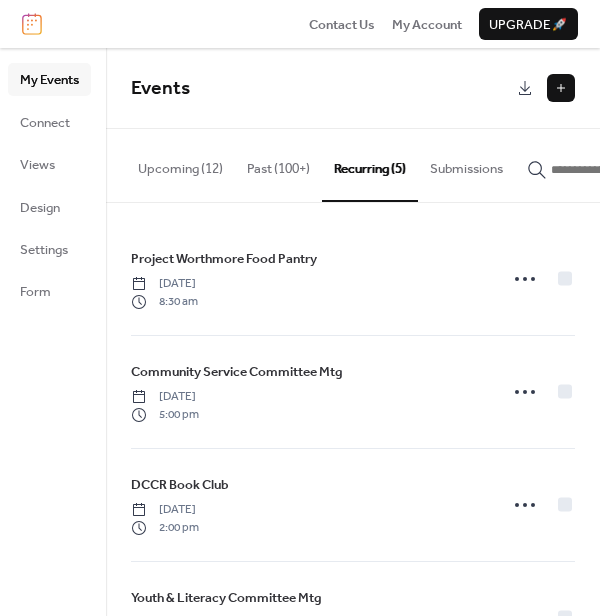 click at bounding box center (561, 88) 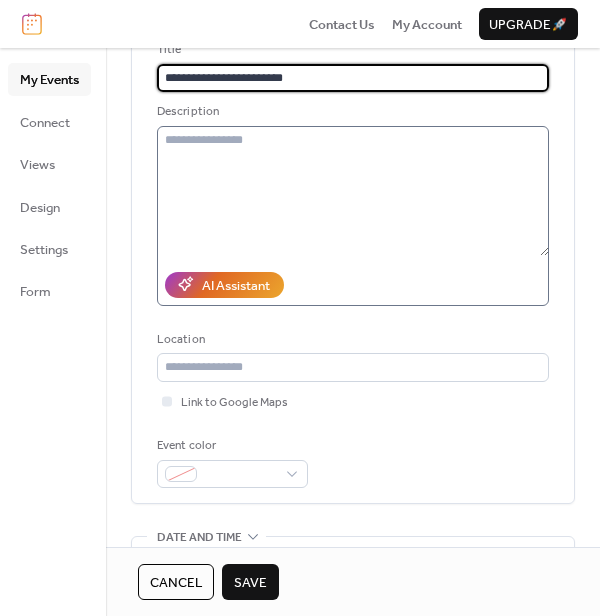 scroll, scrollTop: 143, scrollLeft: 0, axis: vertical 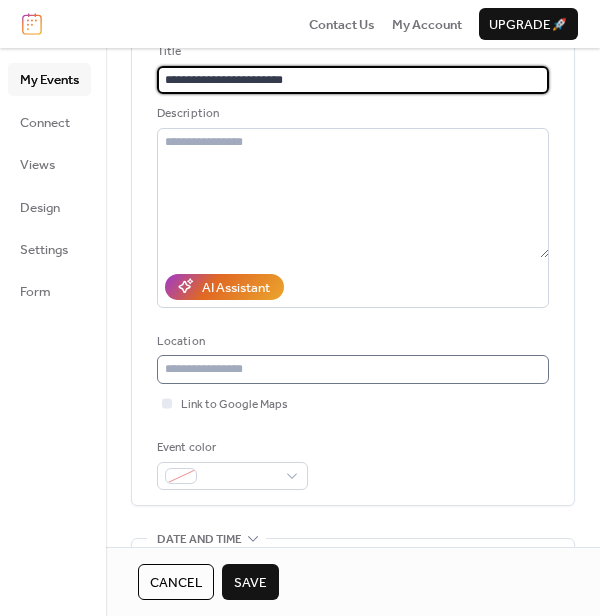 type on "**********" 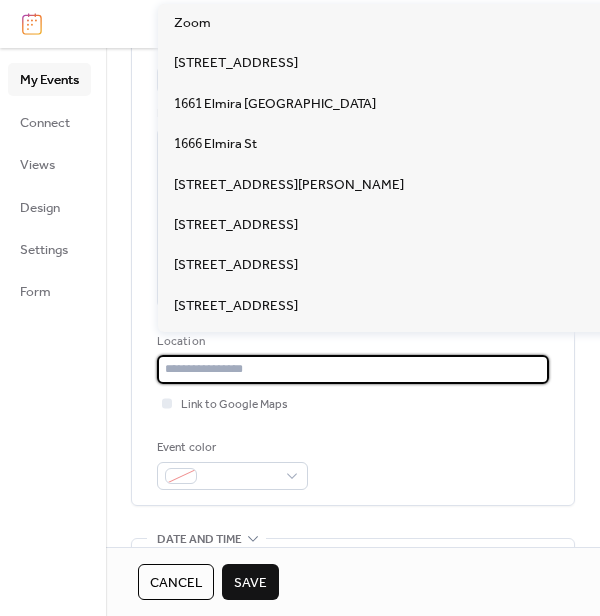 click at bounding box center (353, 369) 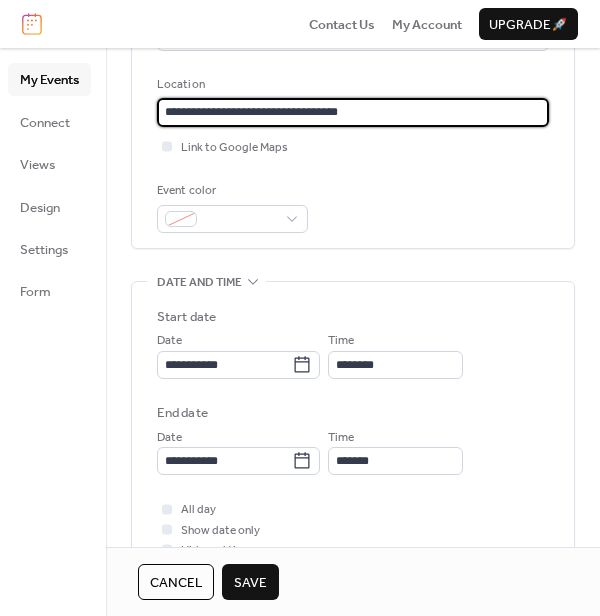 scroll, scrollTop: 402, scrollLeft: 0, axis: vertical 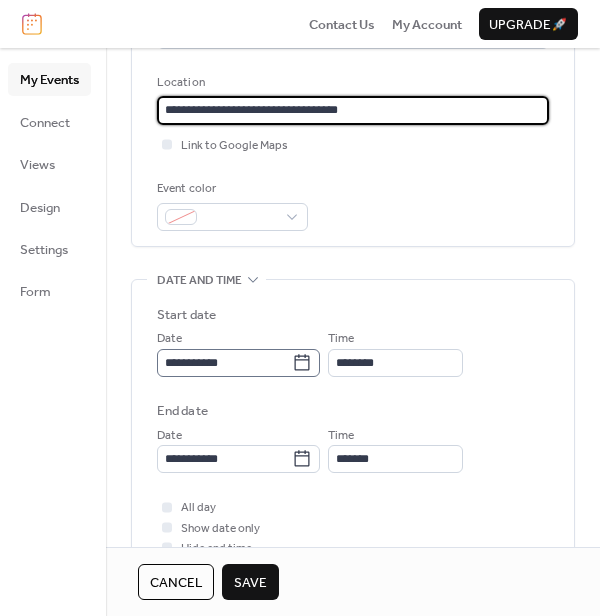 type on "**********" 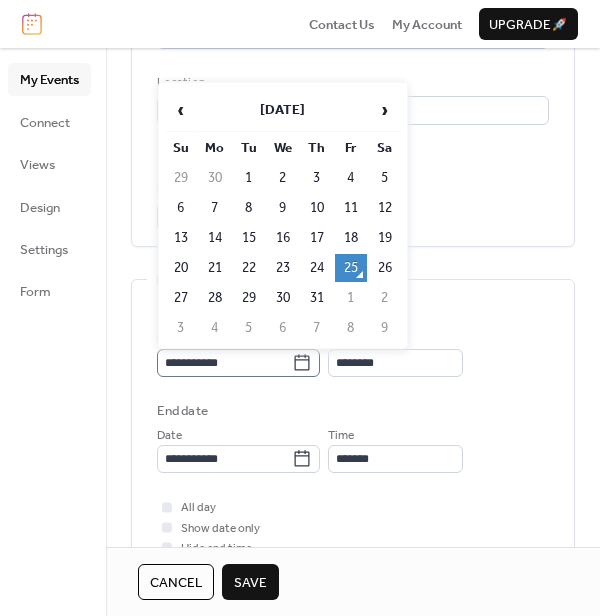click 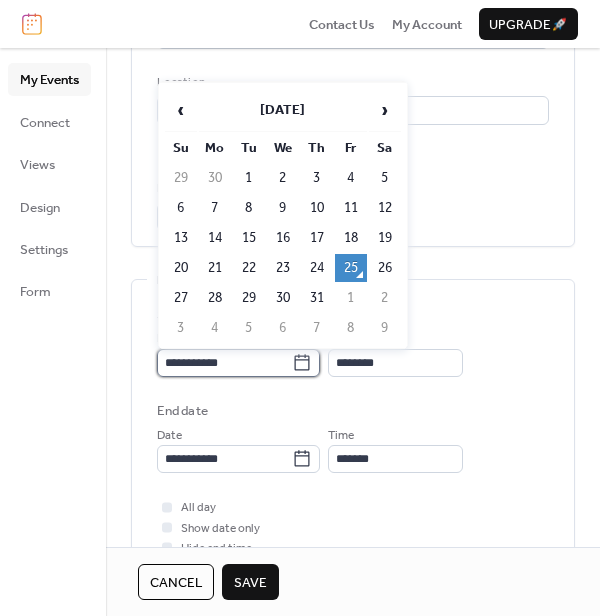 click on "**********" at bounding box center (224, 363) 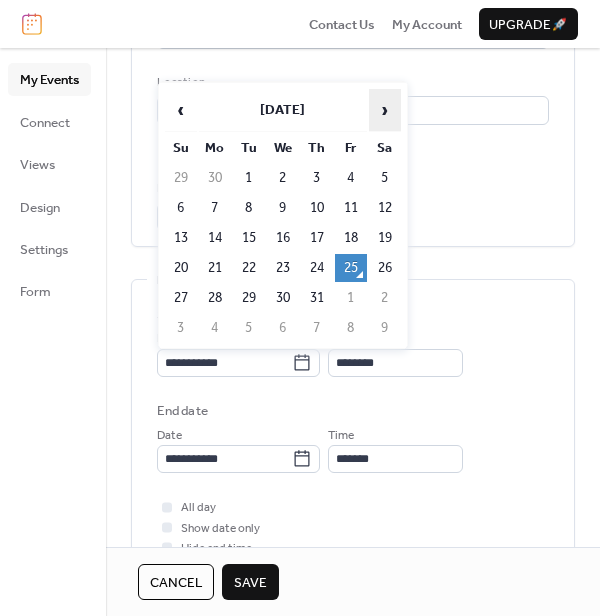 click on "›" at bounding box center [385, 110] 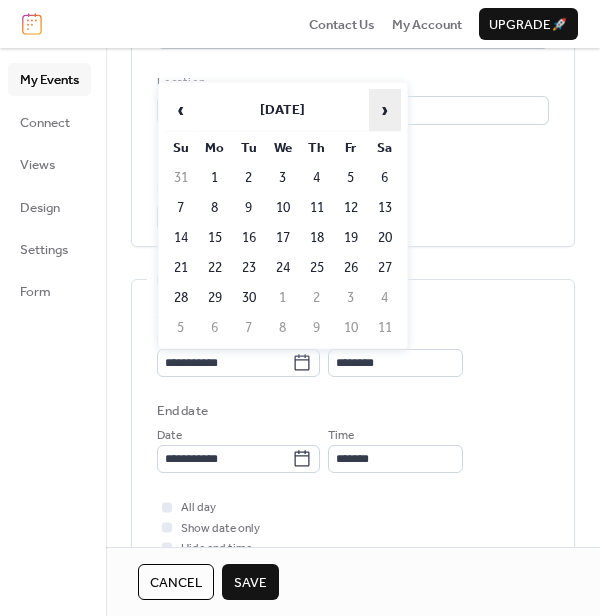 click on "›" at bounding box center [385, 110] 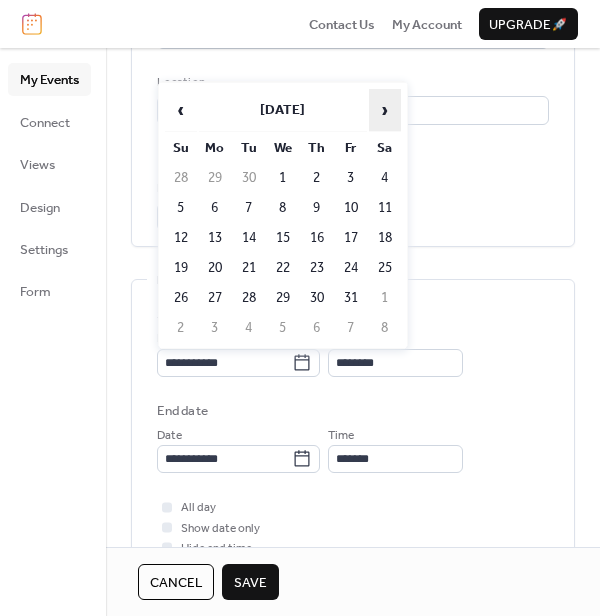 click on "›" at bounding box center [385, 110] 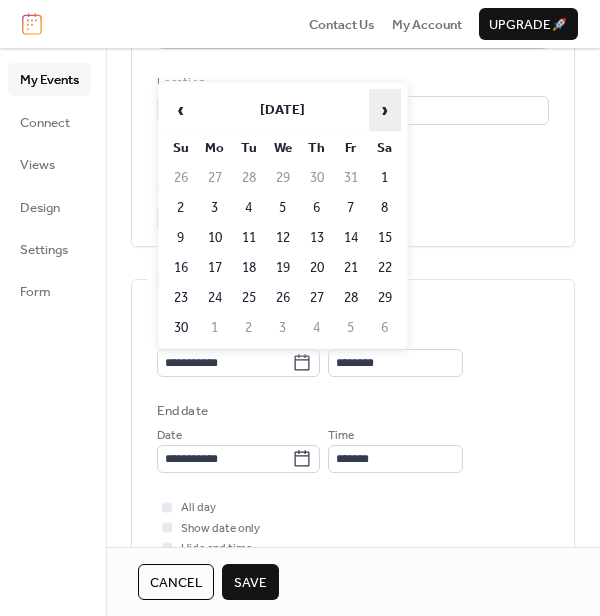 click on "›" at bounding box center [385, 110] 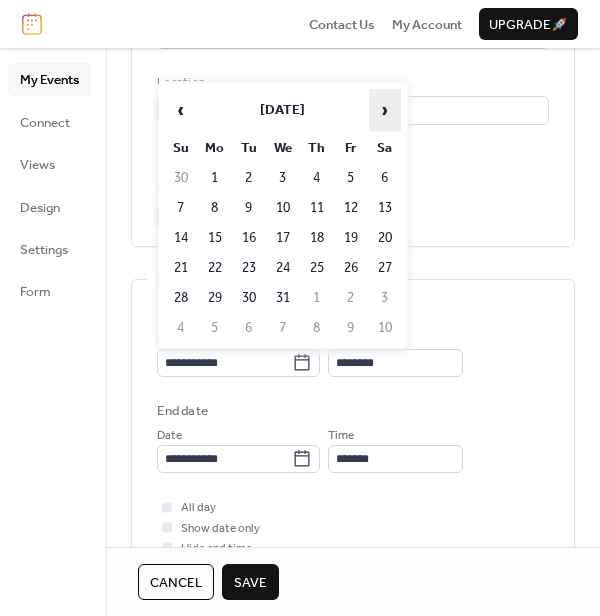click on "›" at bounding box center [385, 110] 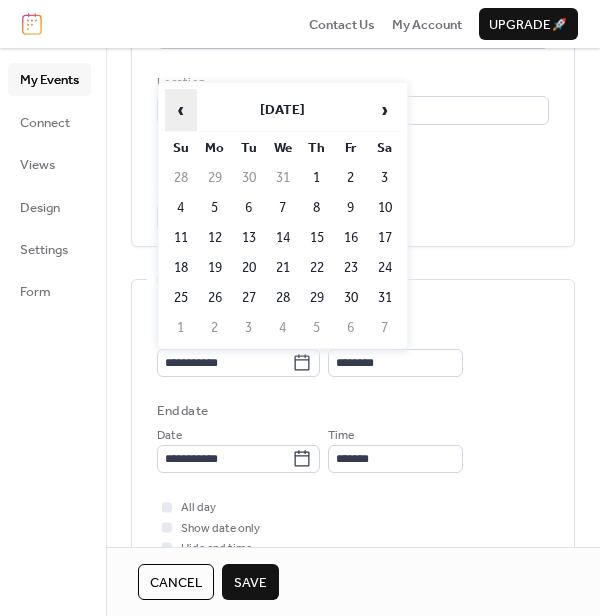 click on "‹" at bounding box center (181, 110) 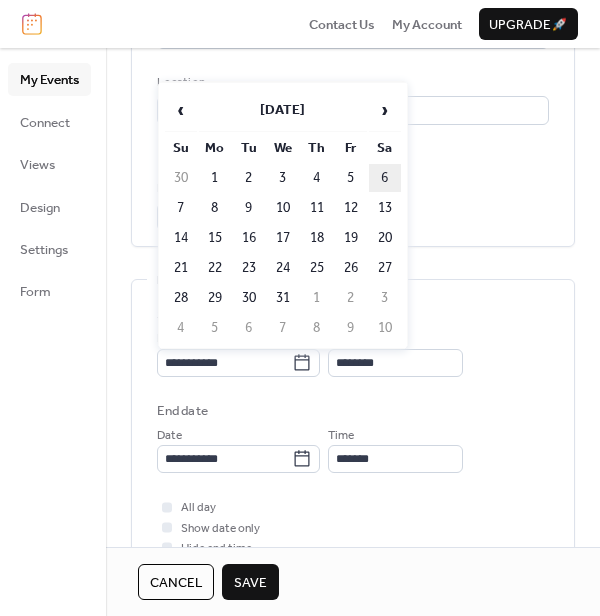 click on "6" at bounding box center [385, 178] 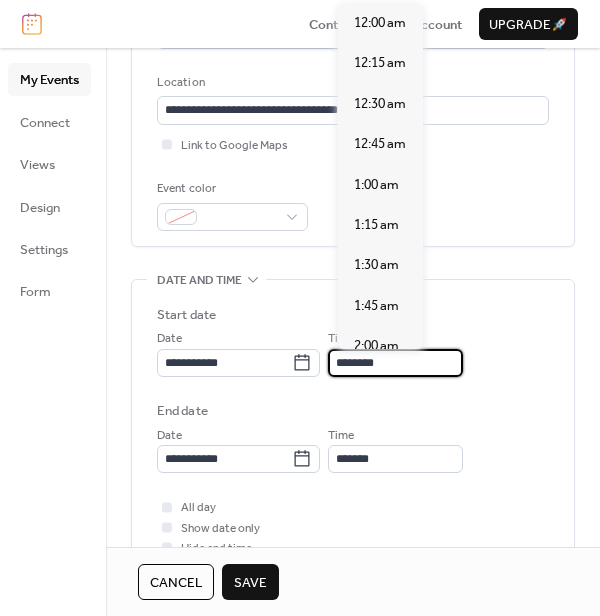 click on "********" at bounding box center [395, 363] 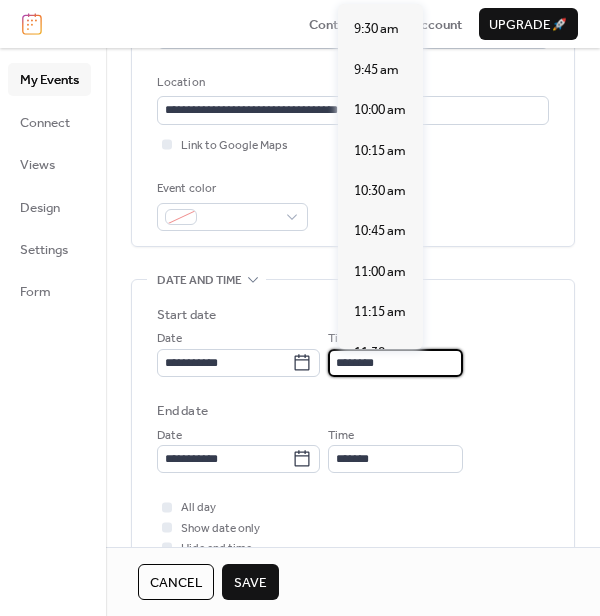 scroll, scrollTop: 1525, scrollLeft: 0, axis: vertical 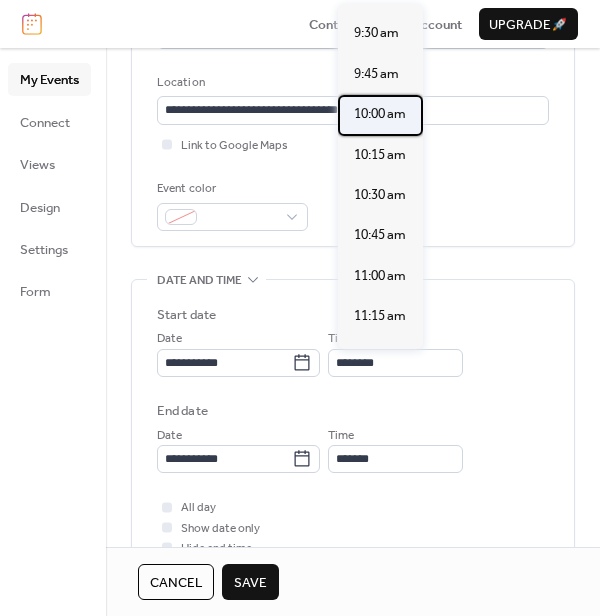 click on "10:00 am" at bounding box center (380, 114) 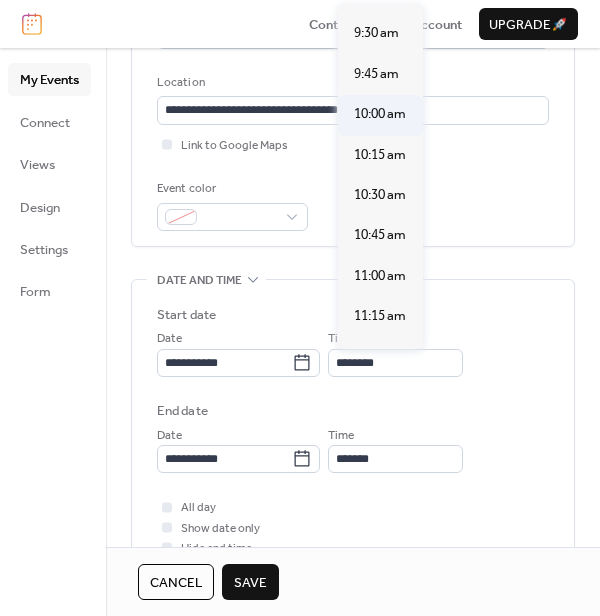 type on "********" 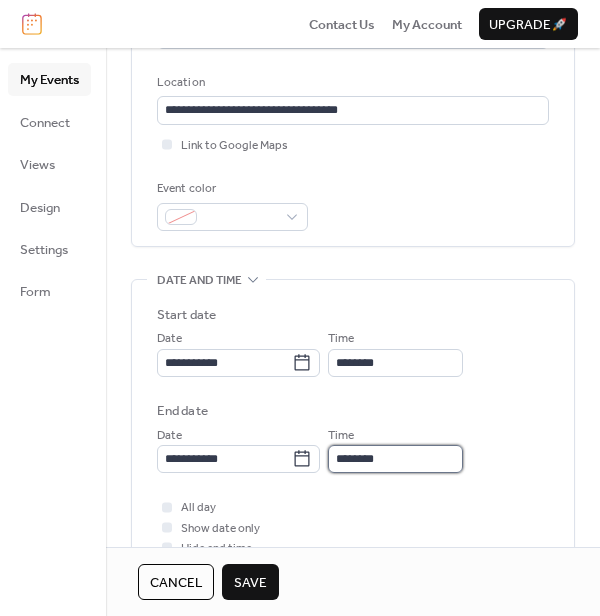 click on "********" at bounding box center (395, 459) 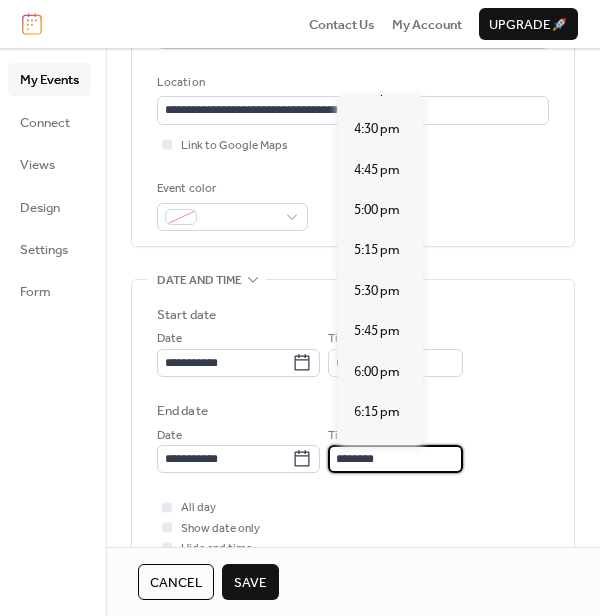 scroll, scrollTop: 1003, scrollLeft: 0, axis: vertical 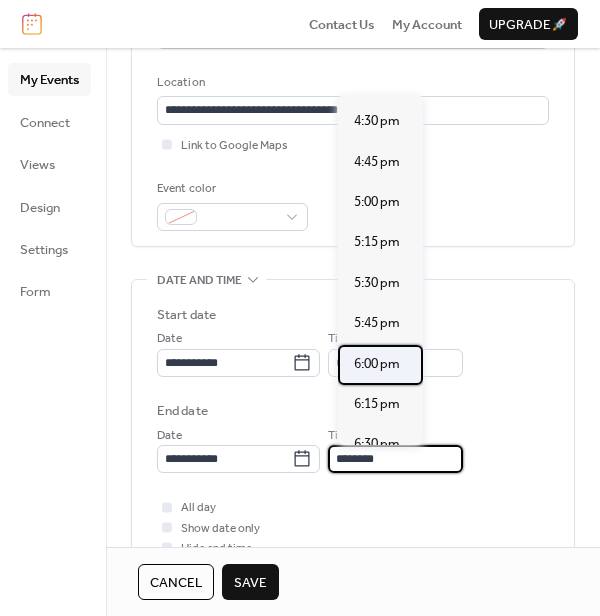 click on "6:00 pm" at bounding box center (377, 364) 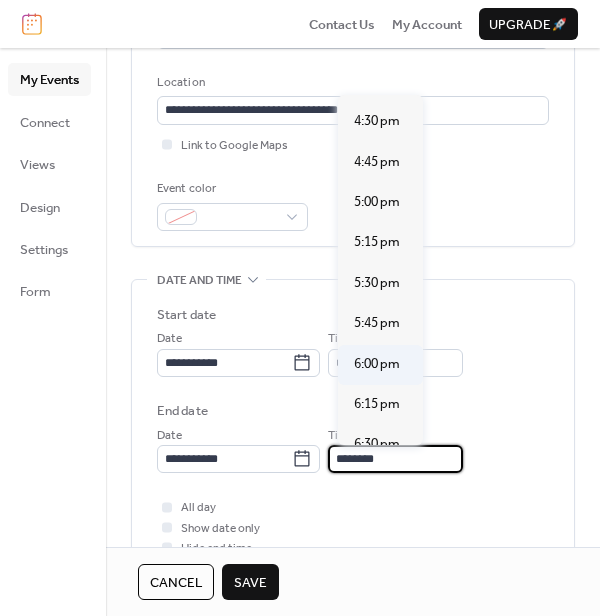 type on "*******" 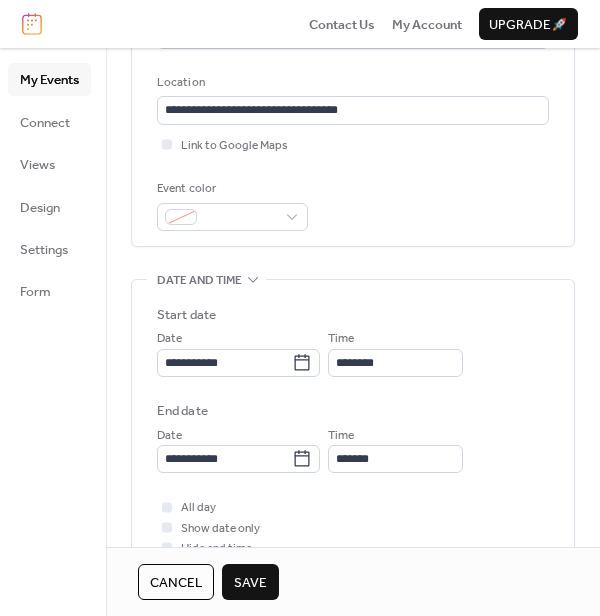 click on "Save" at bounding box center (250, 583) 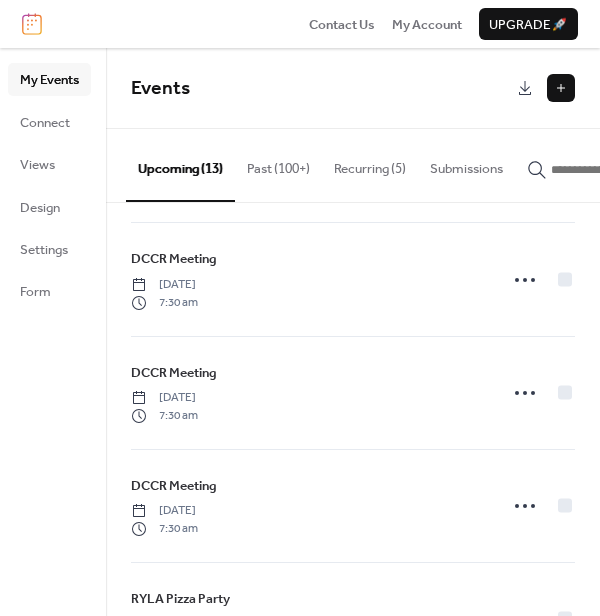 scroll, scrollTop: 0, scrollLeft: 0, axis: both 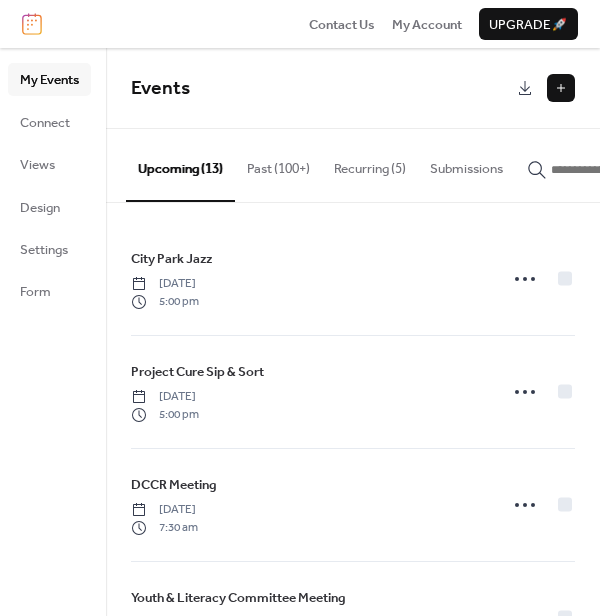 click on "Recurring (5)" at bounding box center [370, 164] 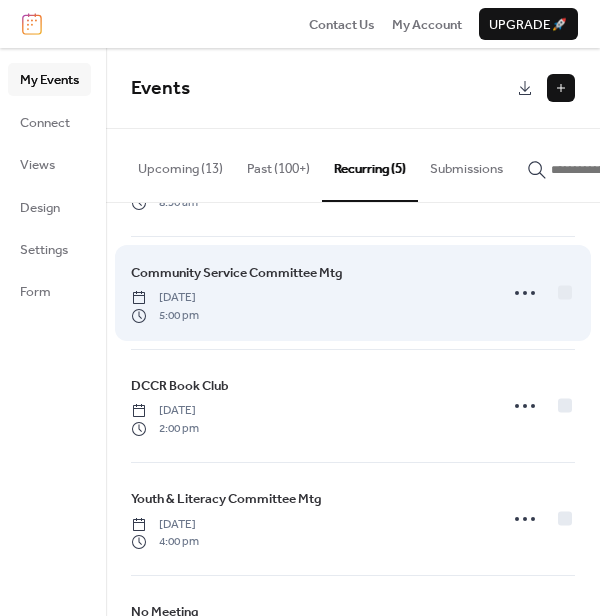 scroll, scrollTop: 197, scrollLeft: 0, axis: vertical 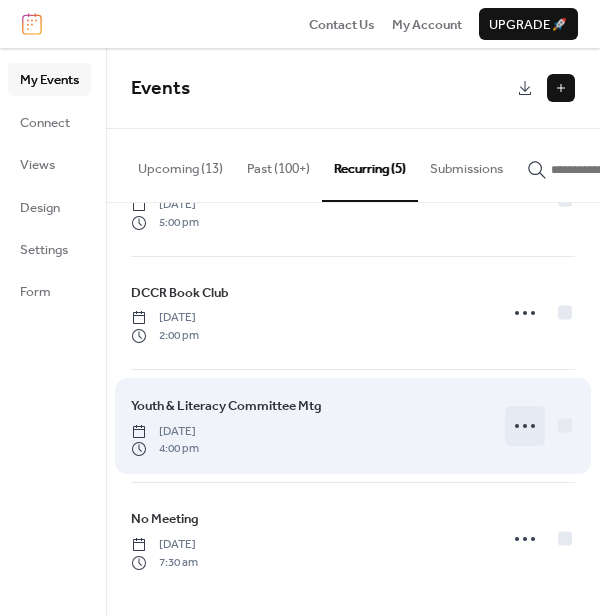 click 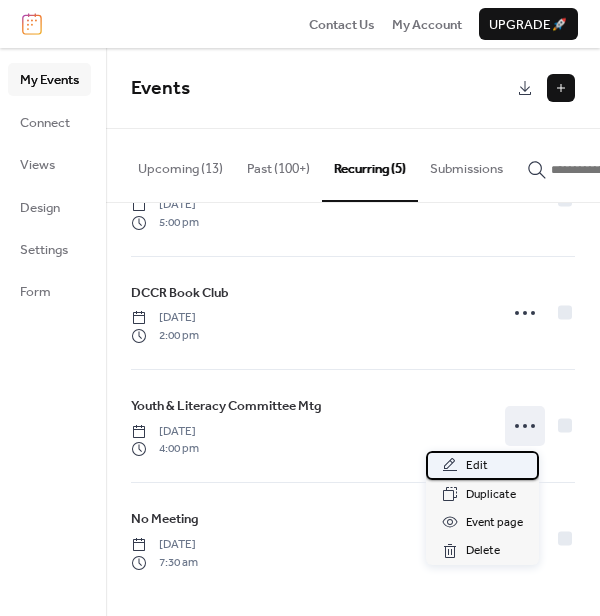 click on "Edit" at bounding box center [477, 466] 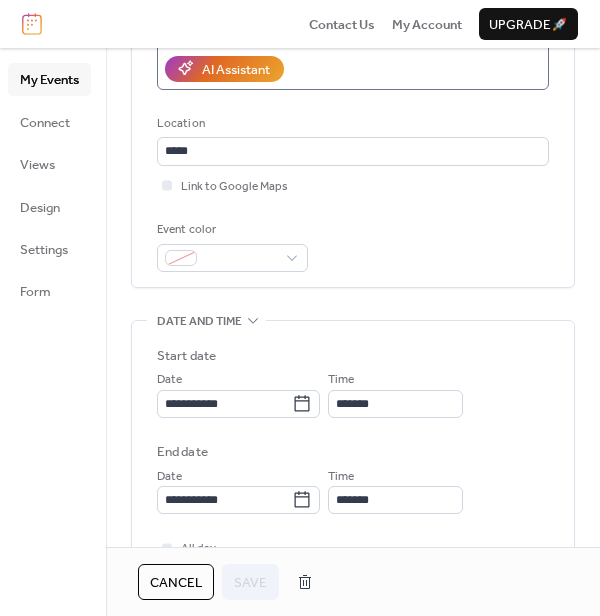 scroll, scrollTop: 365, scrollLeft: 0, axis: vertical 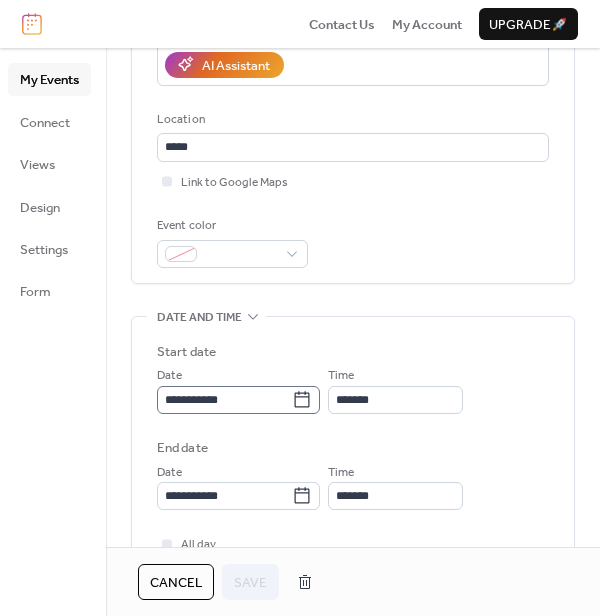click 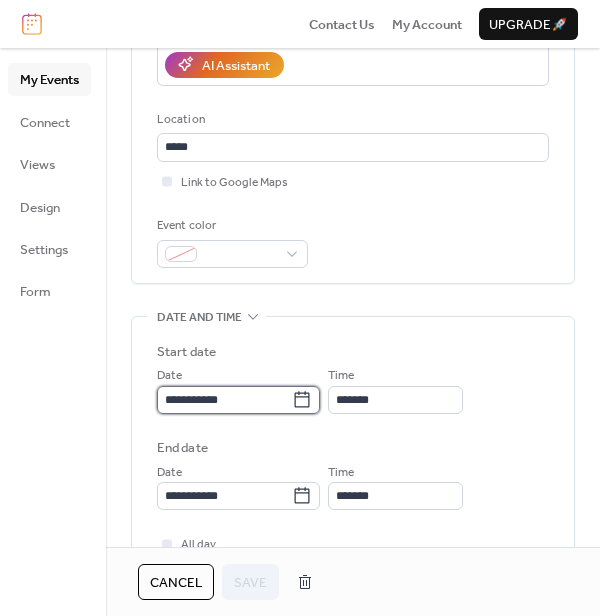 click on "**********" at bounding box center (224, 400) 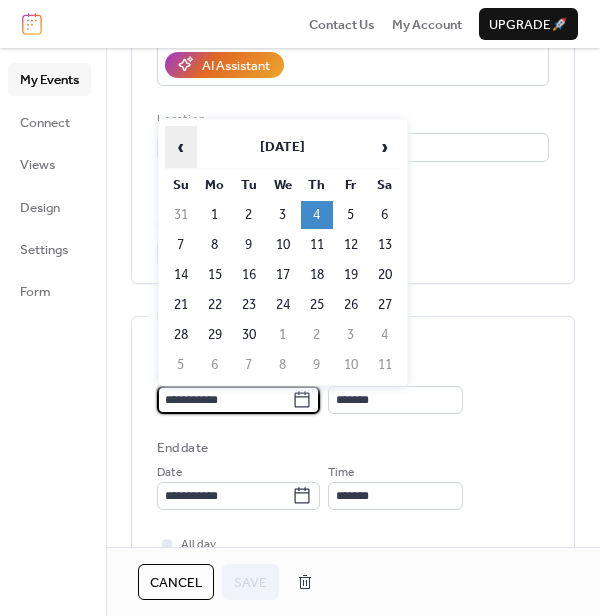 click on "‹" at bounding box center [181, 147] 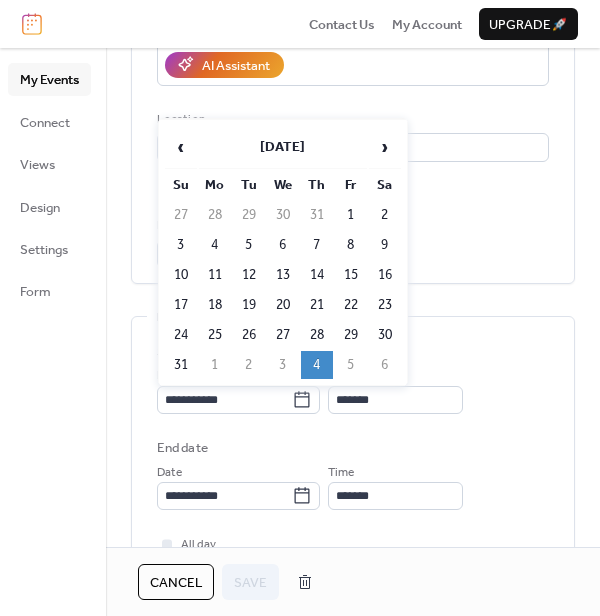 click on "Event color" at bounding box center (353, 242) 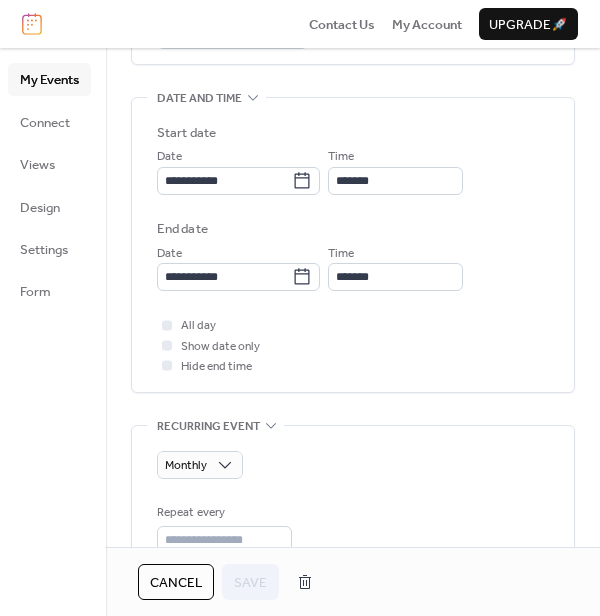 scroll, scrollTop: 589, scrollLeft: 0, axis: vertical 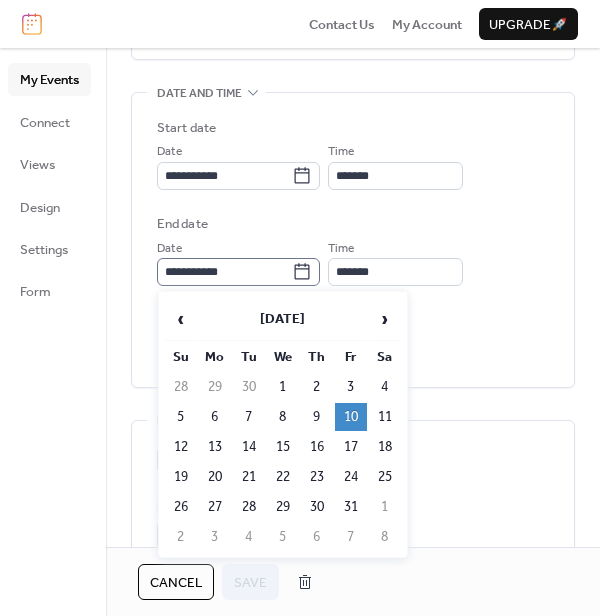 click 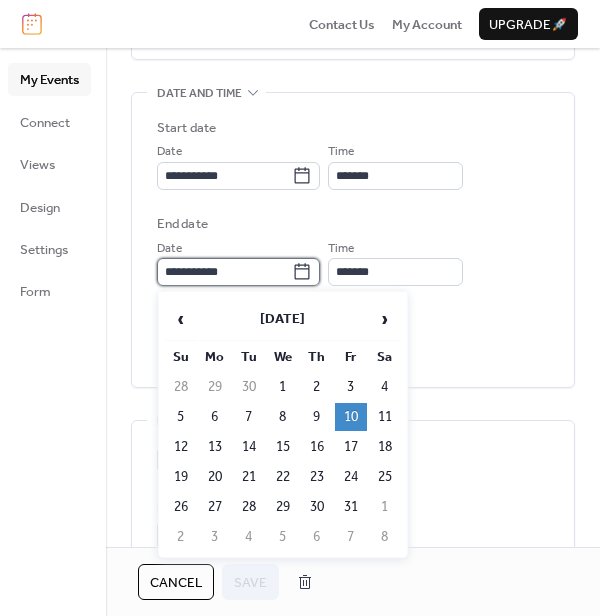 click on "**********" at bounding box center (224, 272) 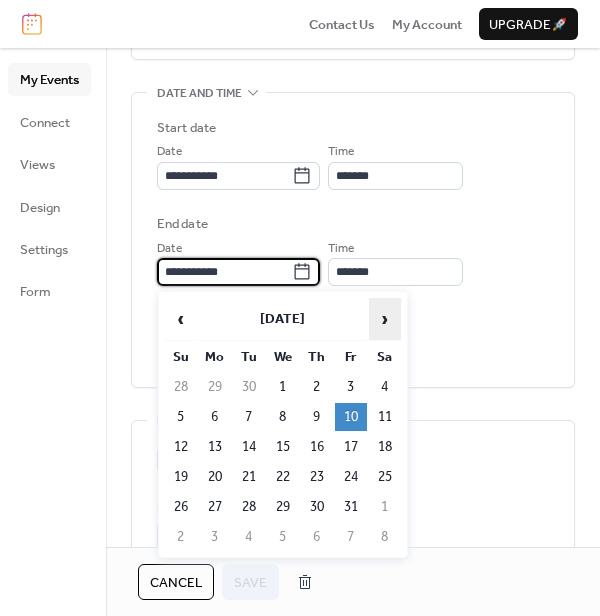 click on "›" at bounding box center (385, 319) 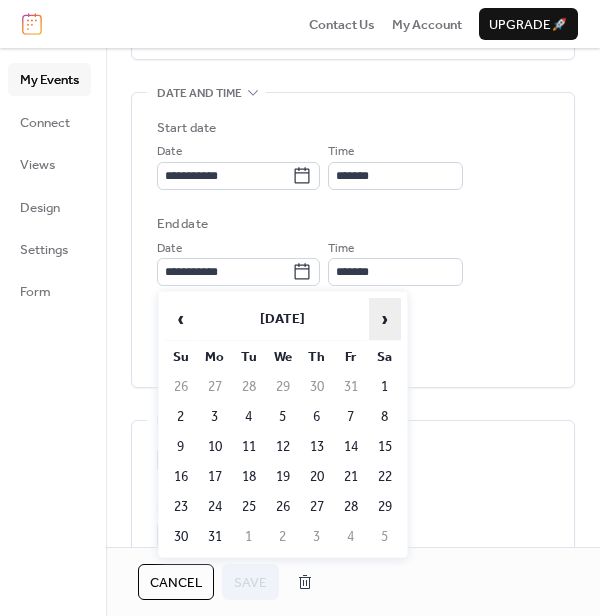 click on "›" at bounding box center [385, 319] 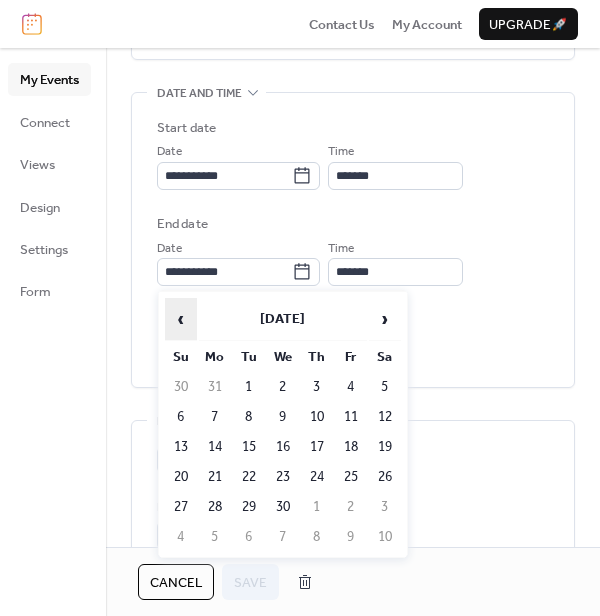 click on "‹" at bounding box center (181, 319) 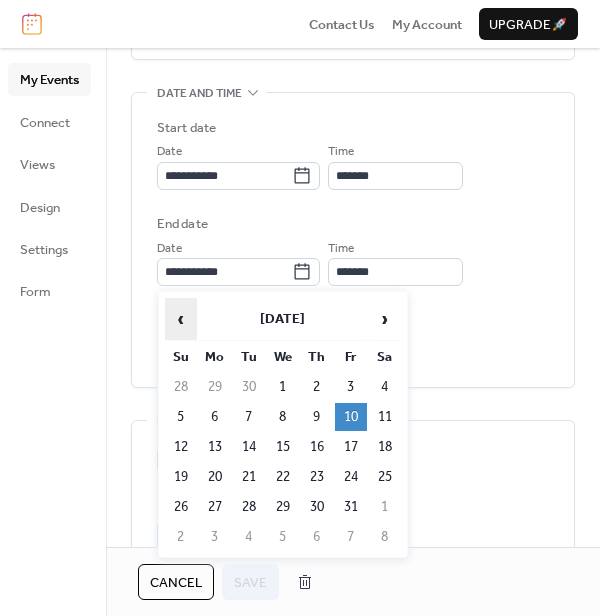 click on "‹" at bounding box center [181, 319] 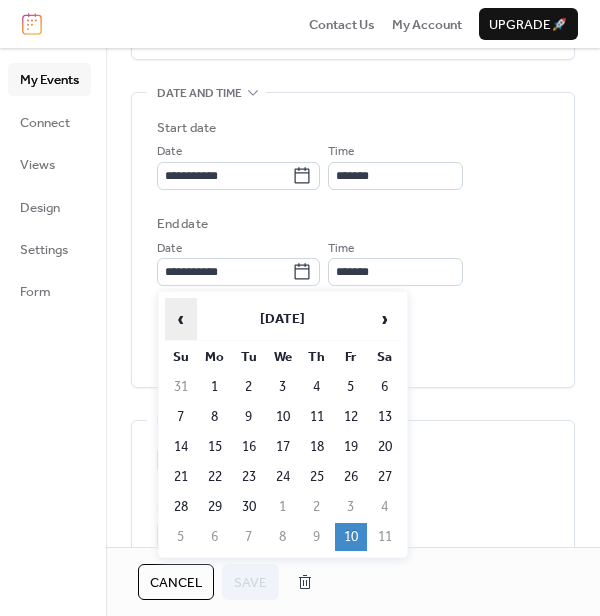 click on "‹" at bounding box center (181, 319) 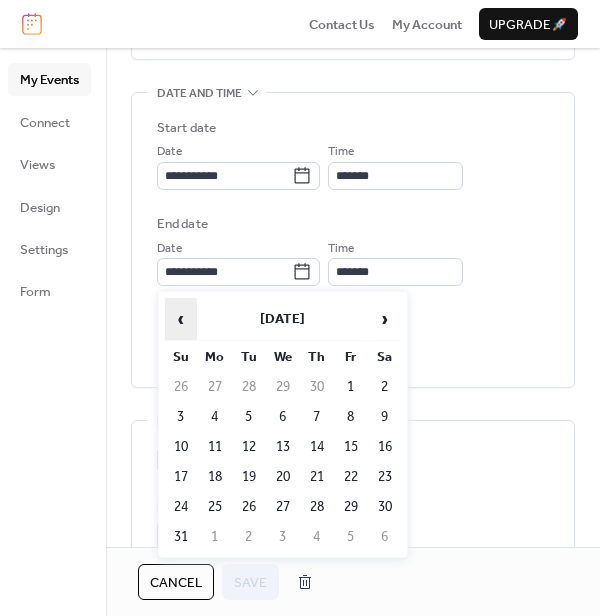 click on "‹" at bounding box center (181, 319) 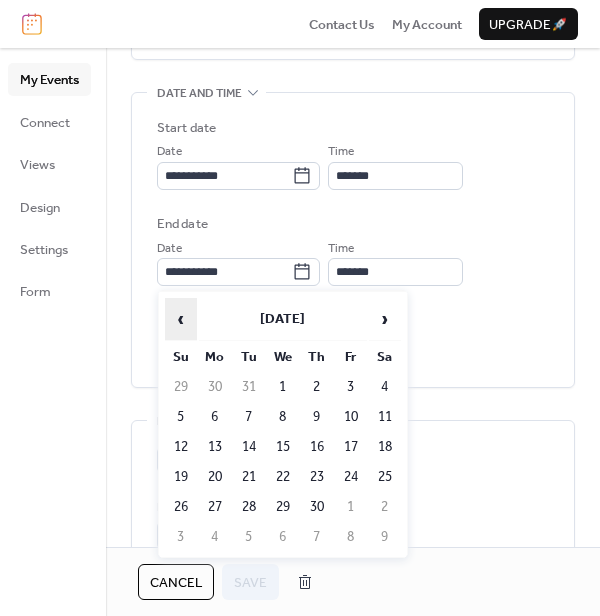 click on "‹" at bounding box center (181, 319) 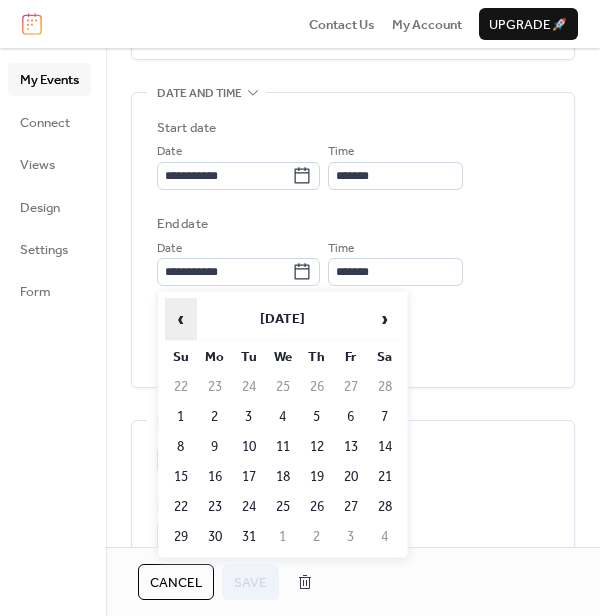 click on "‹" at bounding box center [181, 319] 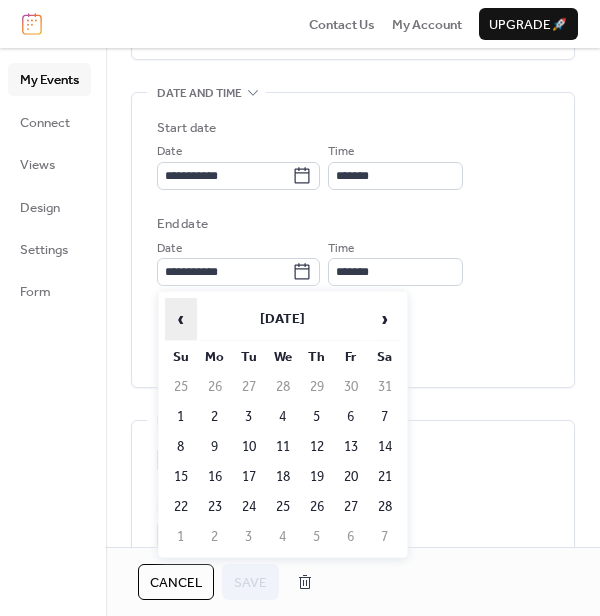 click on "‹" at bounding box center [181, 319] 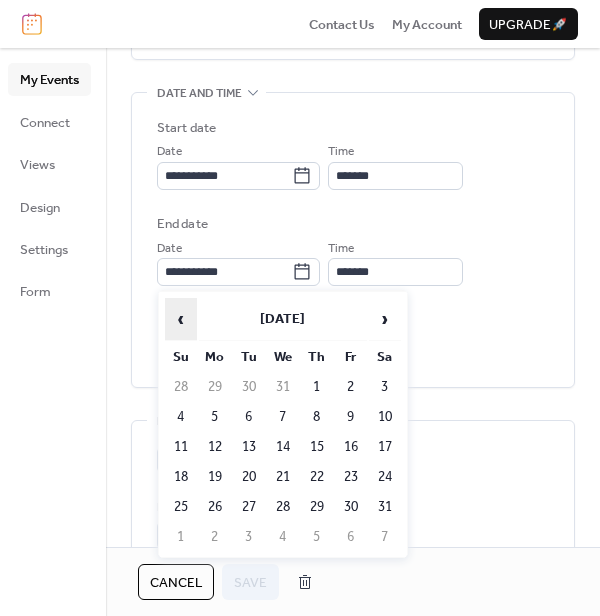 click on "‹" at bounding box center [181, 319] 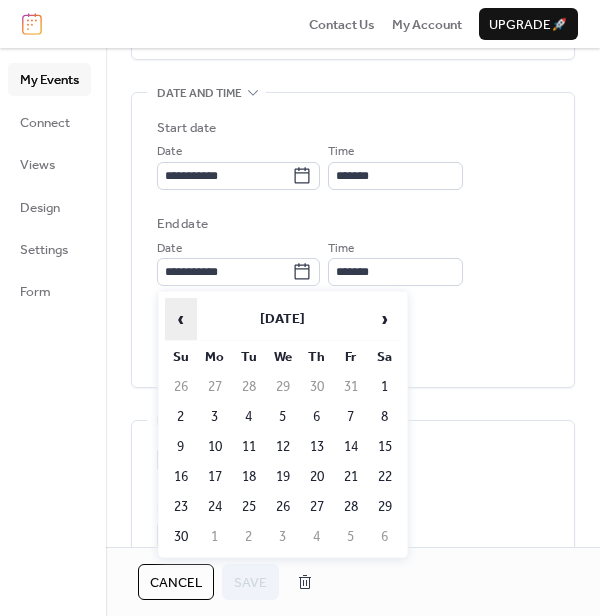 click on "‹" at bounding box center [181, 319] 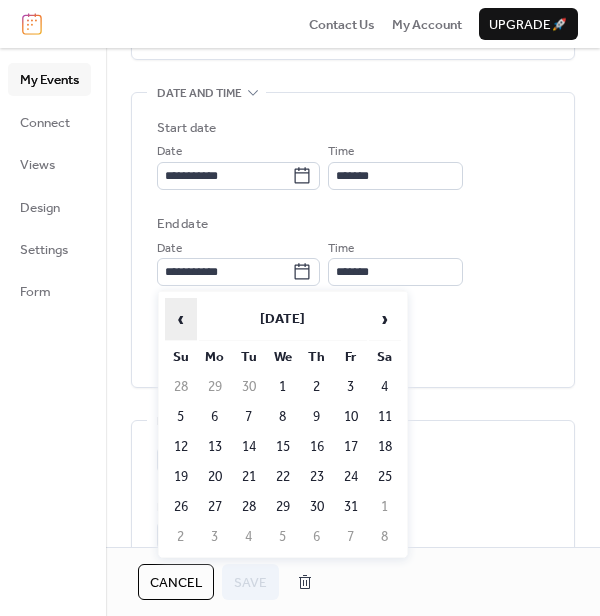 click on "‹" at bounding box center (181, 319) 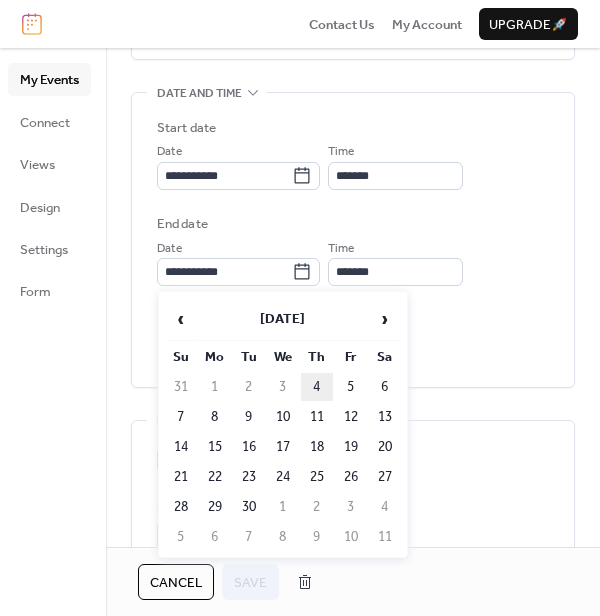 click on "4" at bounding box center (317, 387) 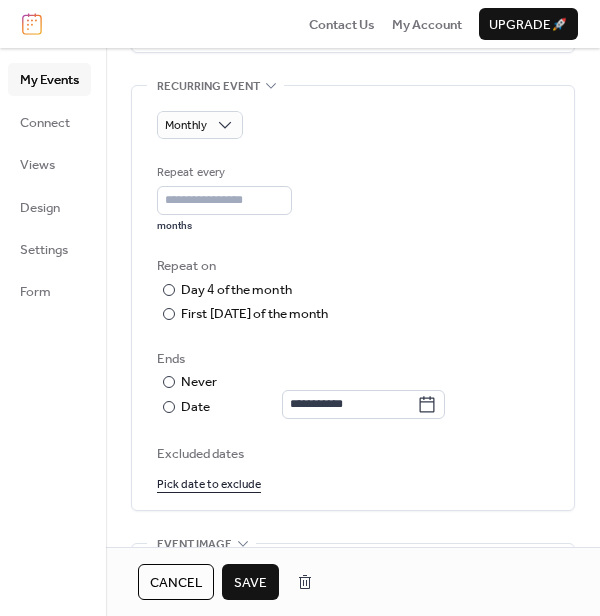 scroll, scrollTop: 936, scrollLeft: 0, axis: vertical 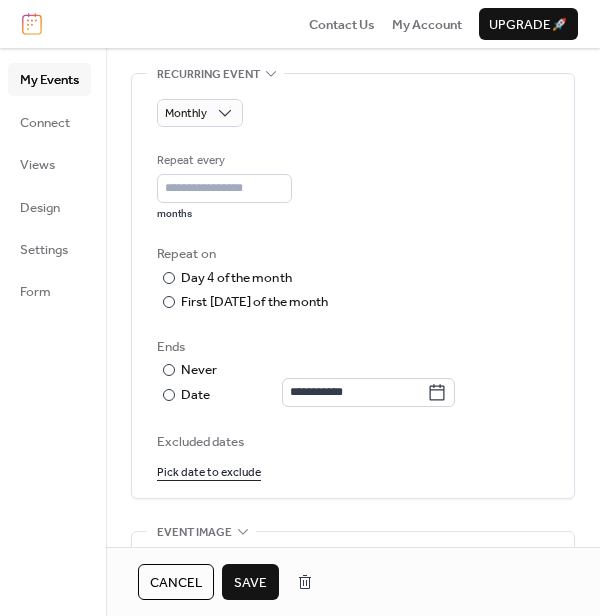 click on "Save" at bounding box center (250, 583) 